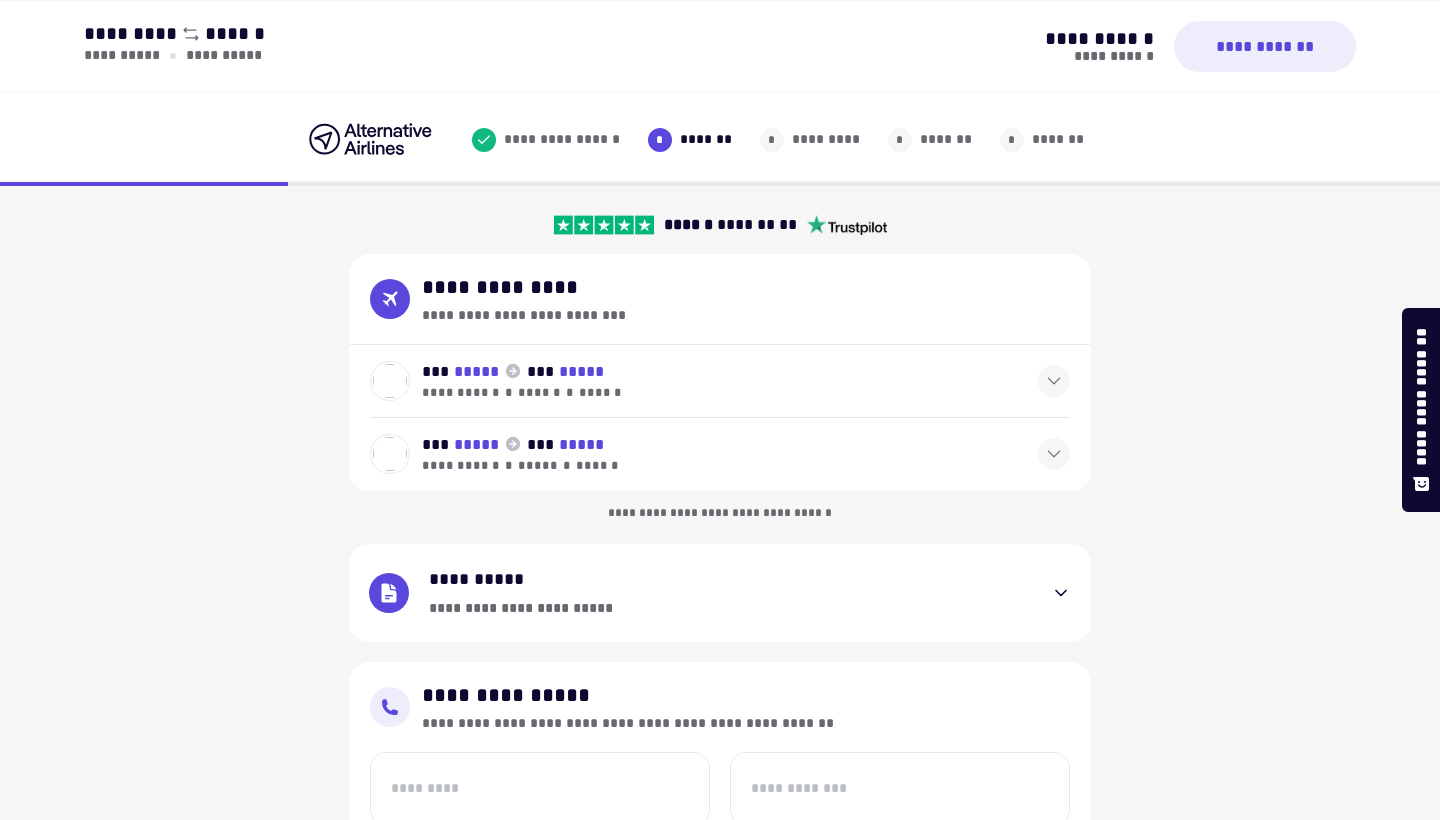 select on "**" 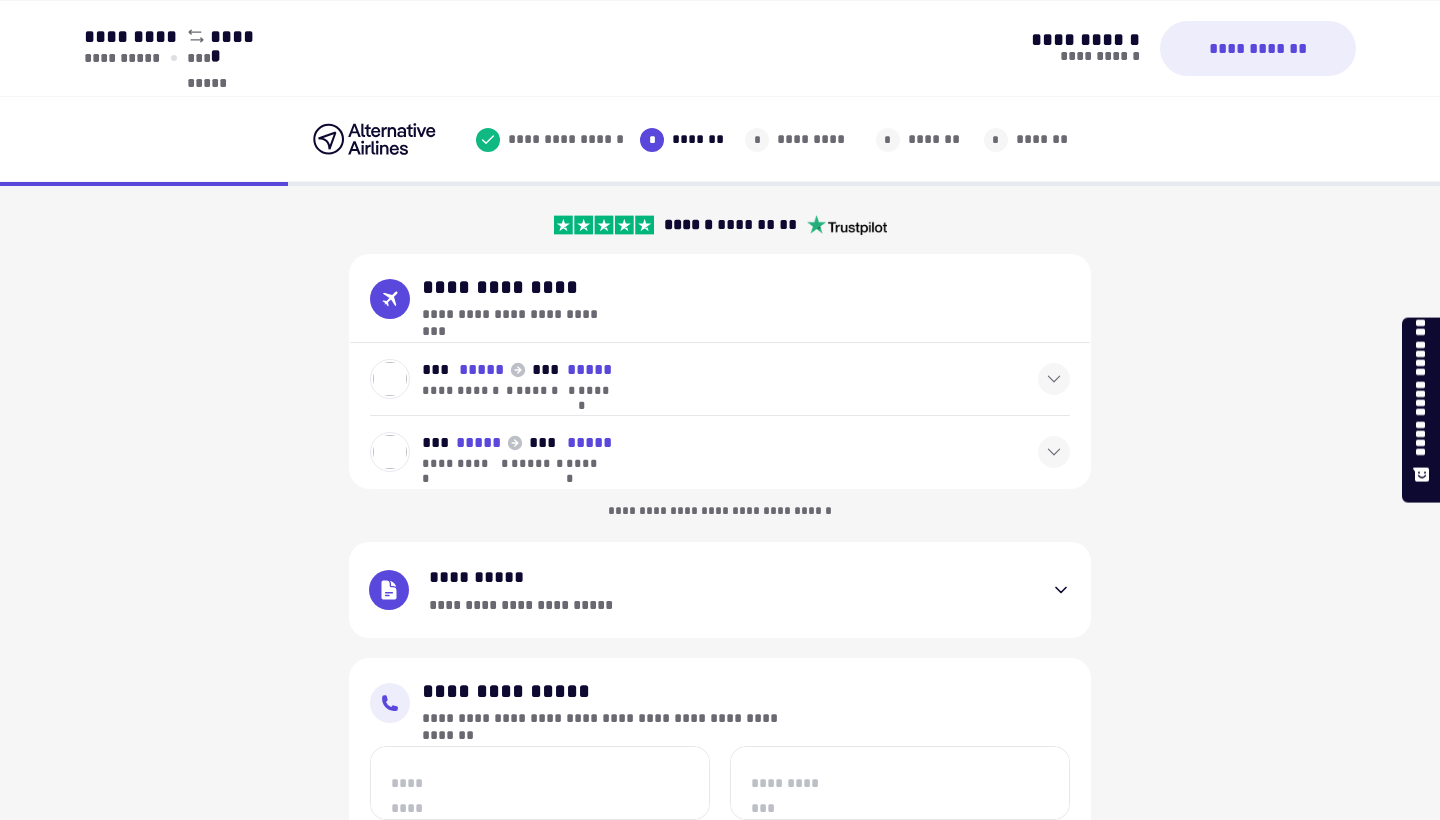 scroll, scrollTop: 0, scrollLeft: 0, axis: both 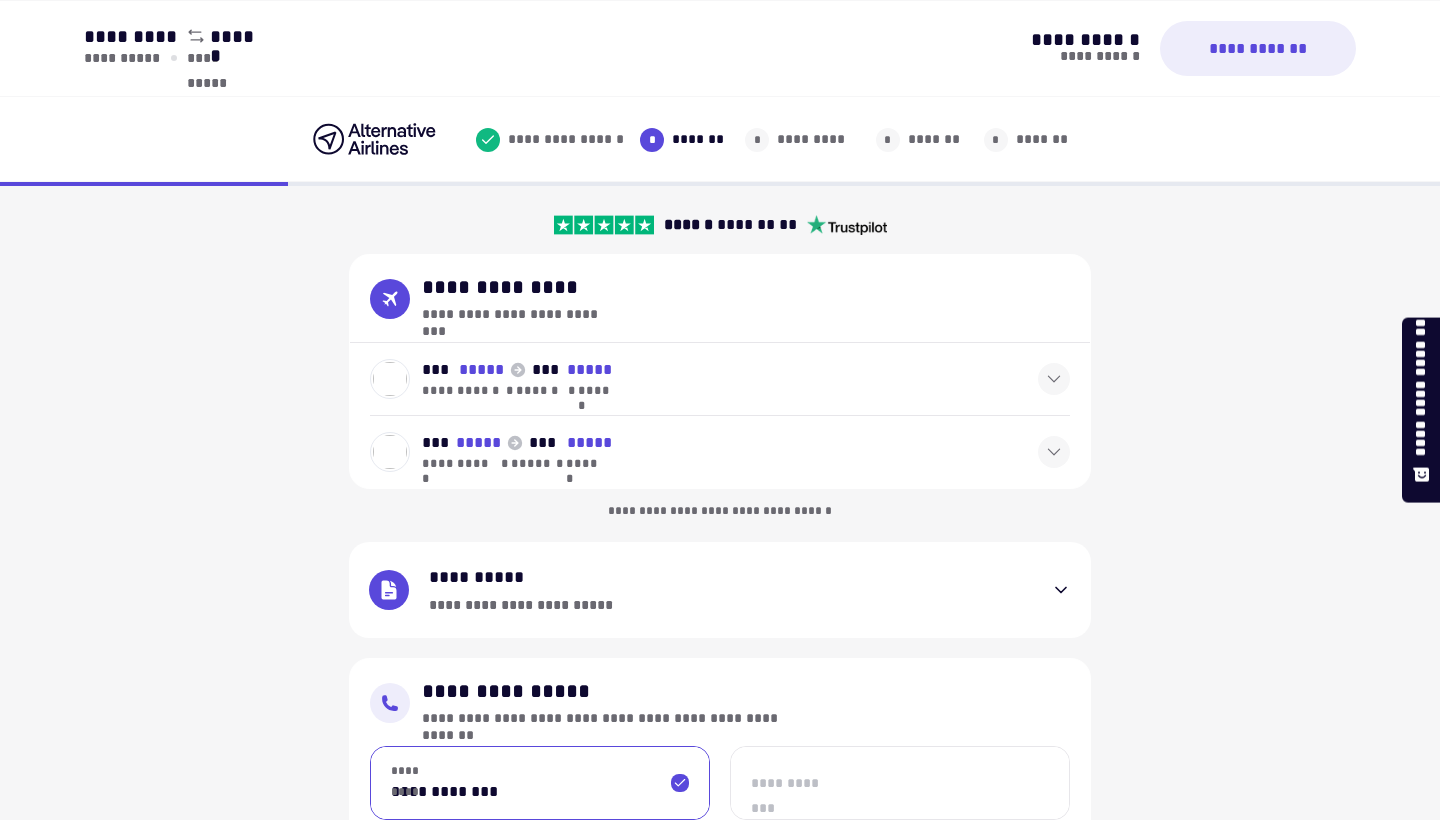 type on "**********" 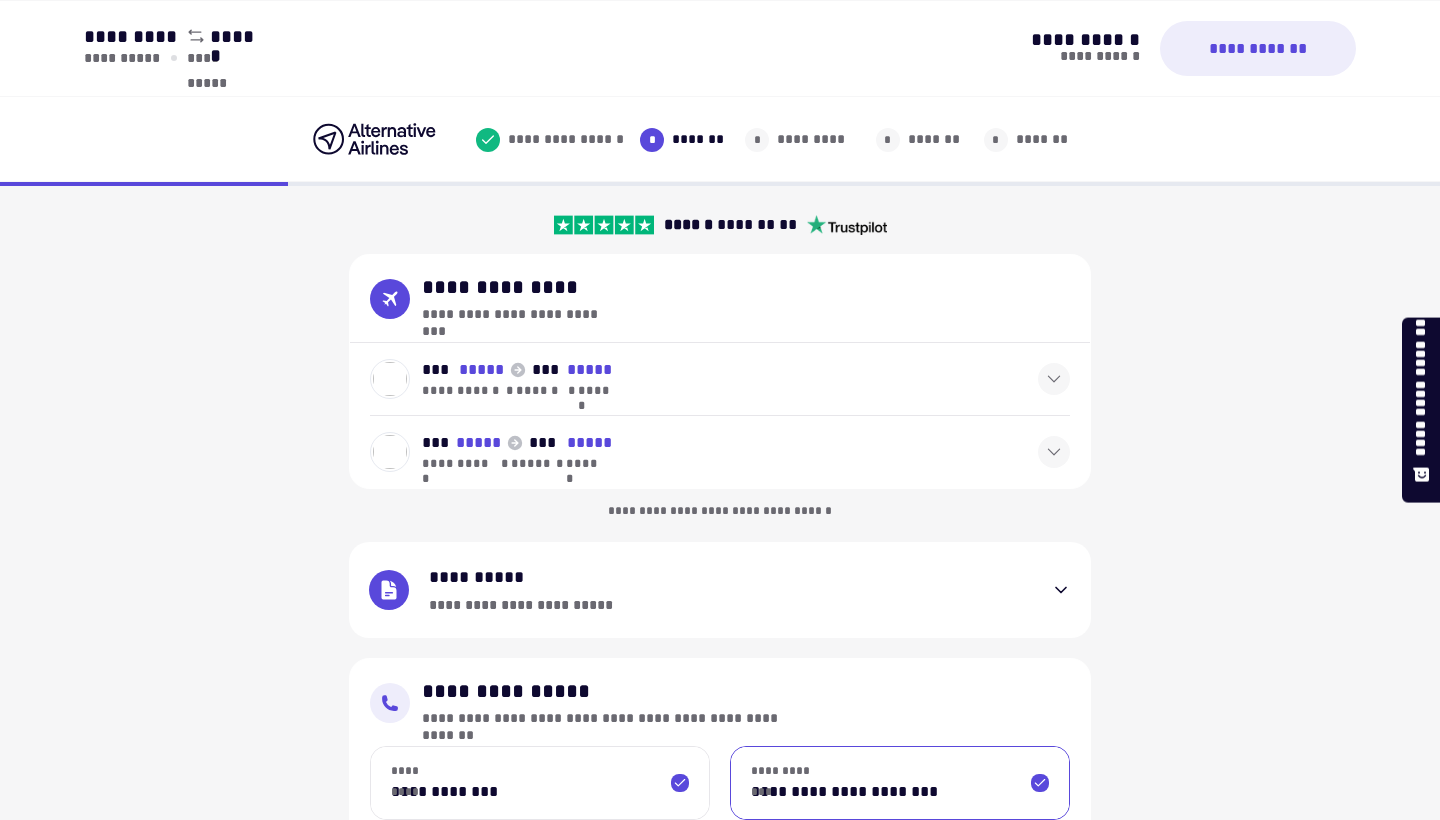 type on "**********" 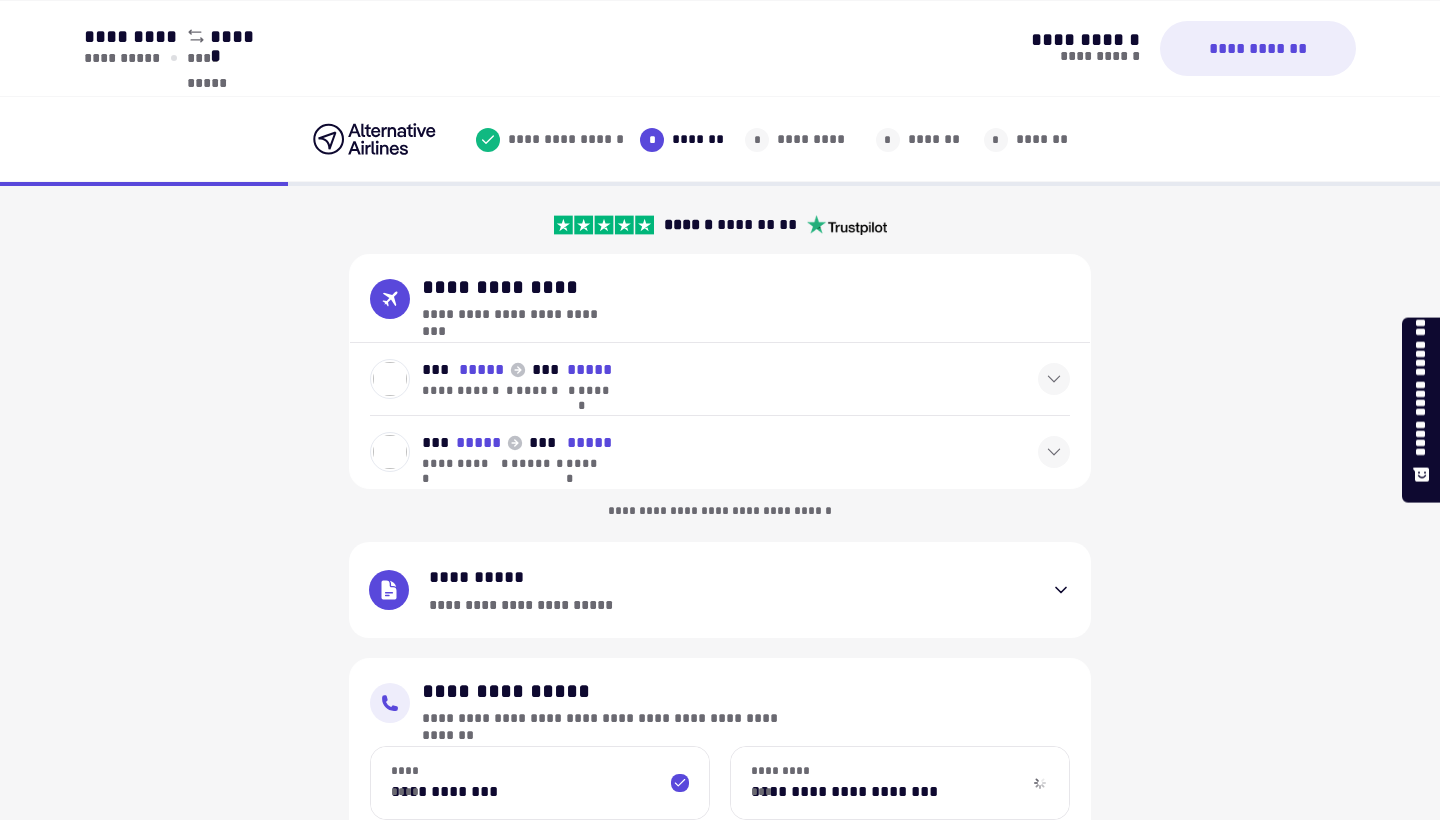 click on "**********" at bounding box center [720, 702] 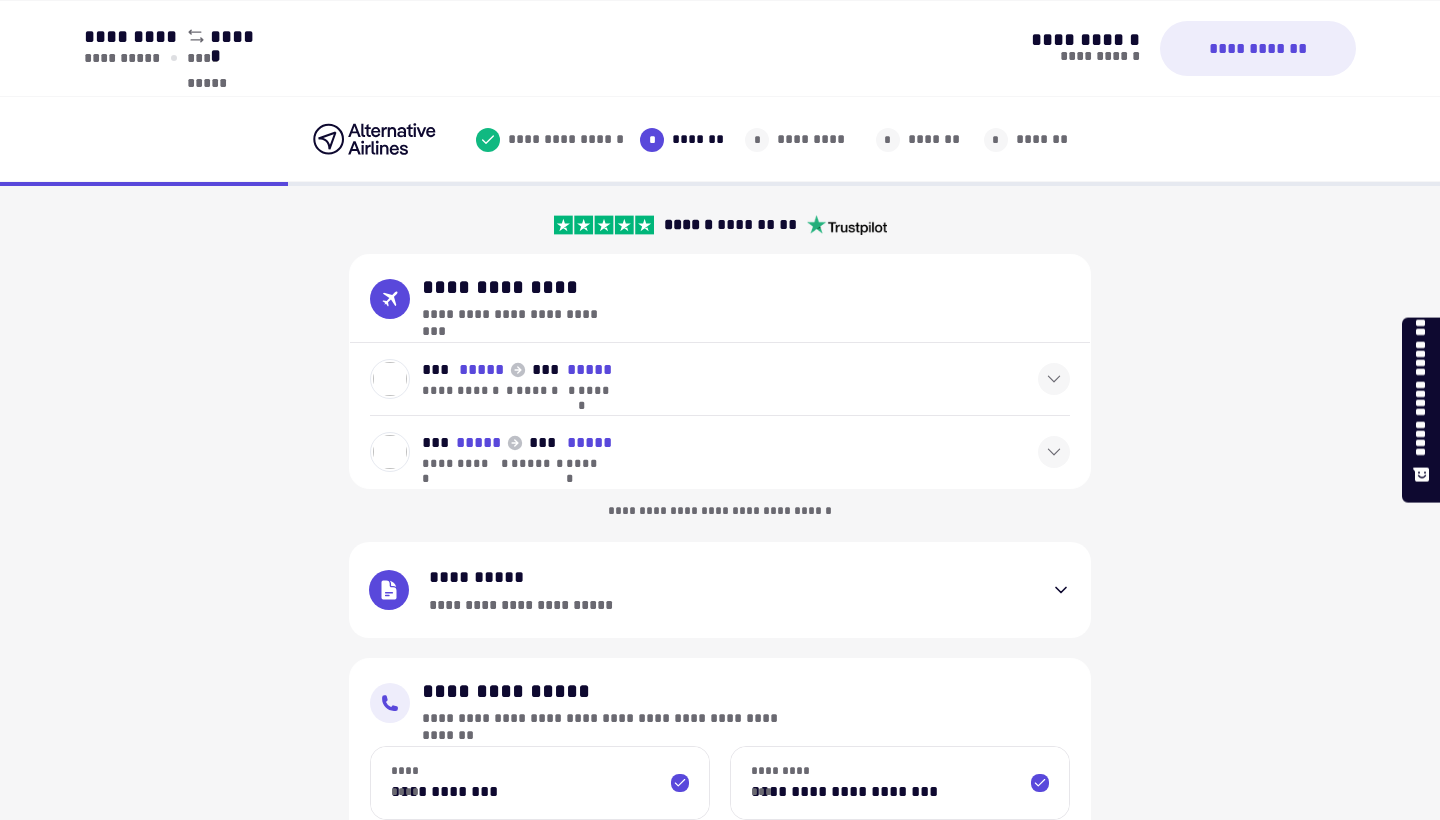 drag, startPoint x: 1248, startPoint y: 530, endPoint x: 1245, endPoint y: 599, distance: 69.065186 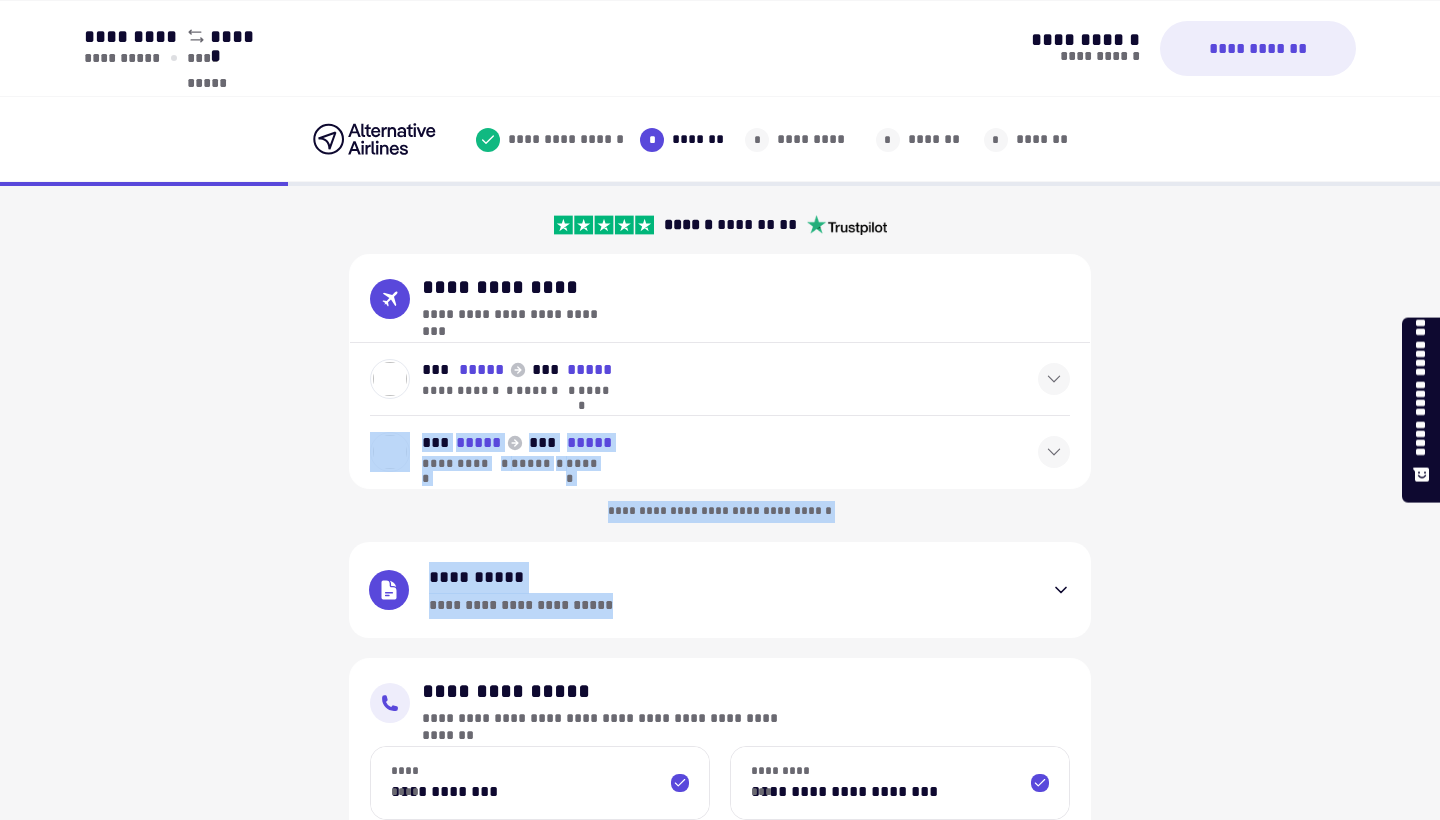 drag, startPoint x: 1244, startPoint y: 599, endPoint x: 1243, endPoint y: 348, distance: 251.002 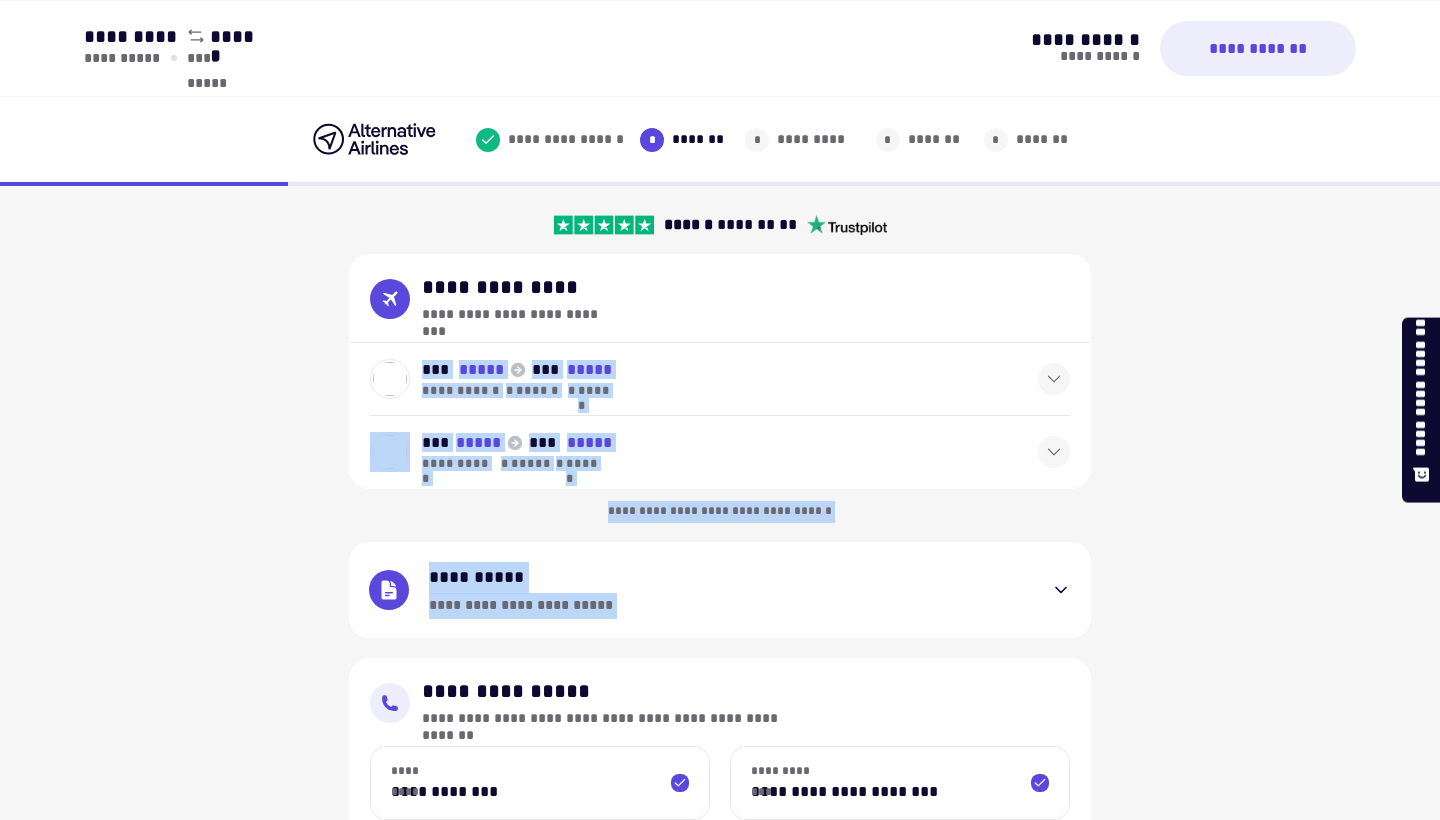drag, startPoint x: 180, startPoint y: 644, endPoint x: 179, endPoint y: 391, distance: 253.00198 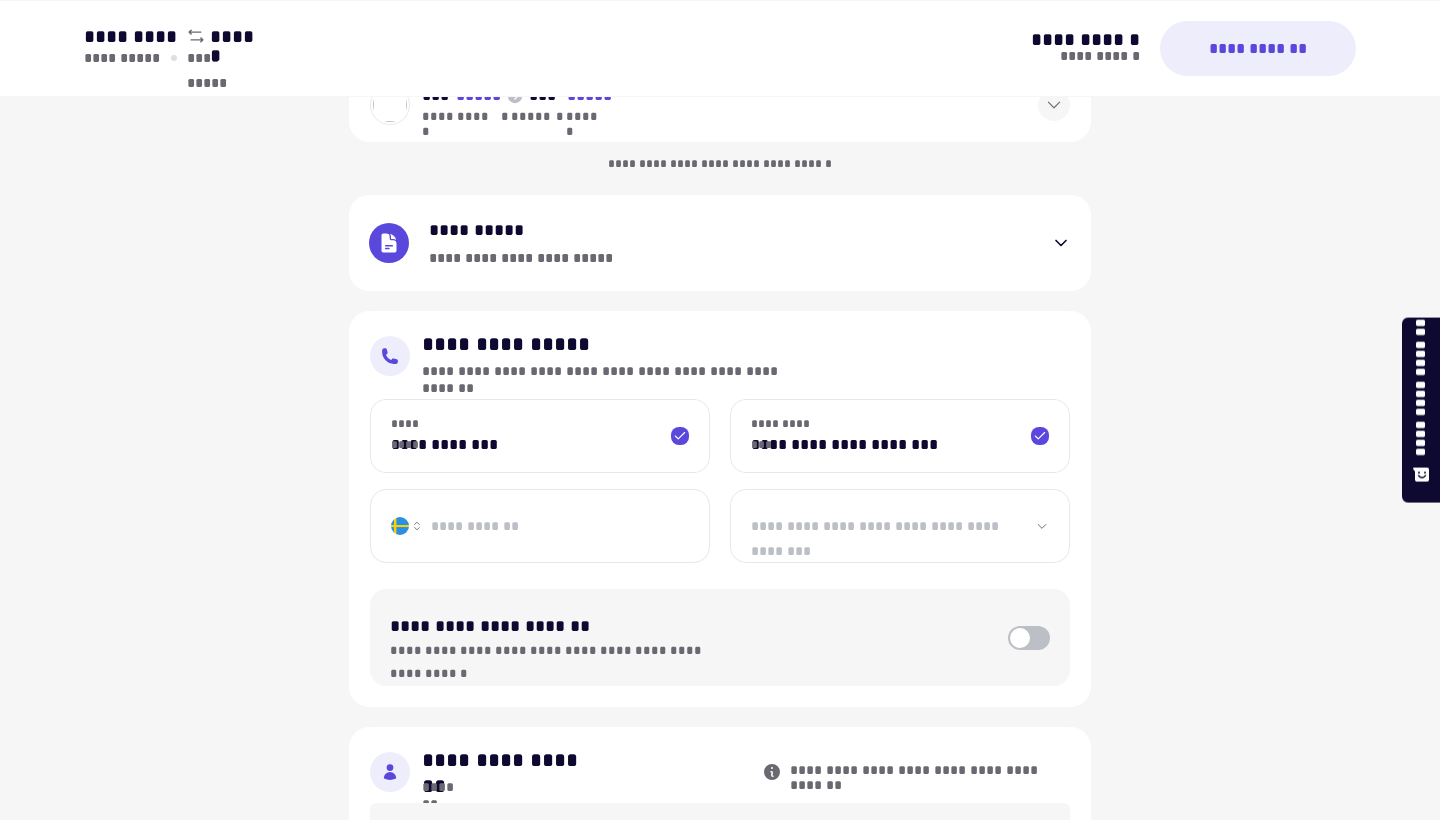 scroll, scrollTop: 361, scrollLeft: 0, axis: vertical 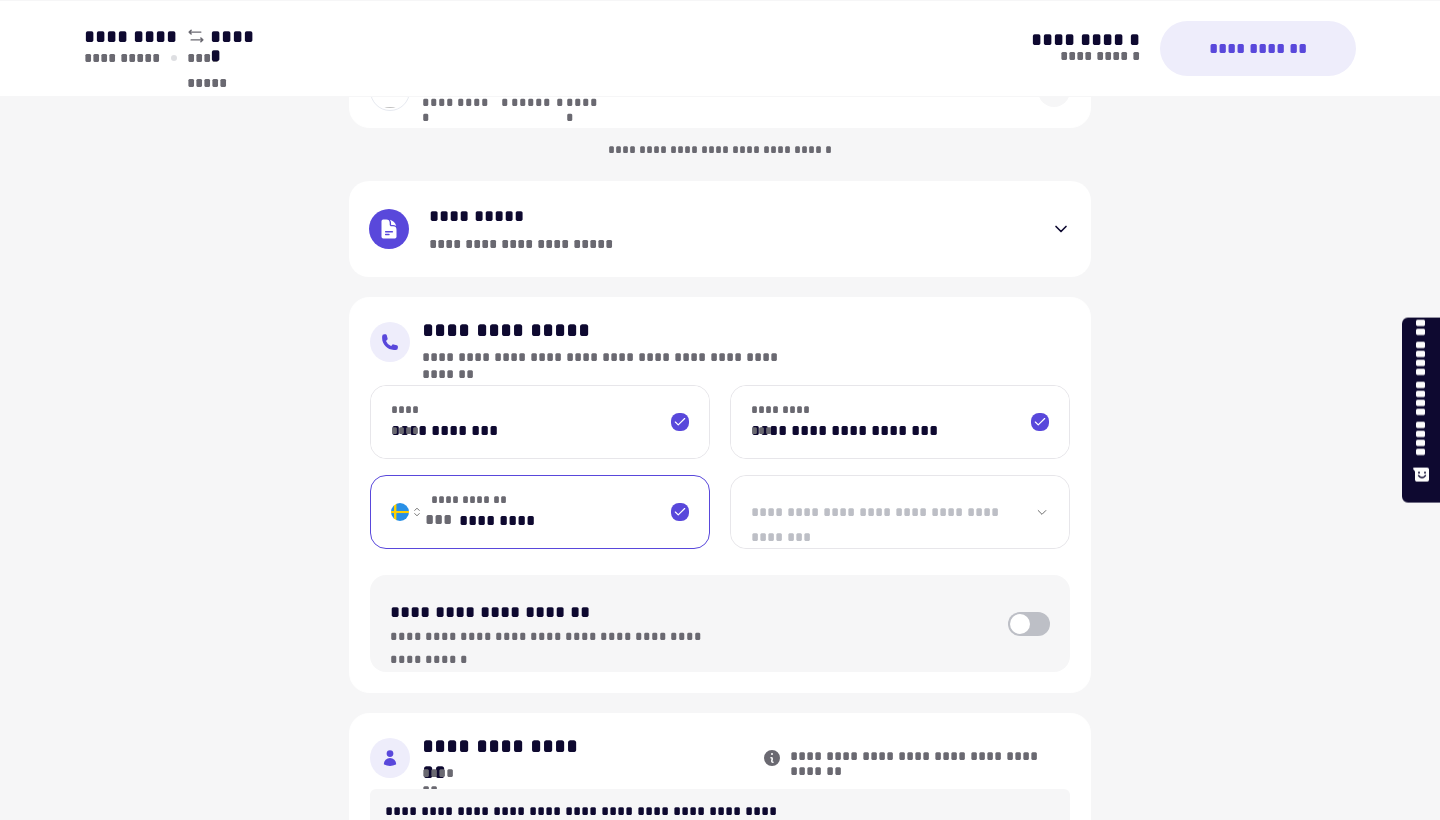 type on "*********" 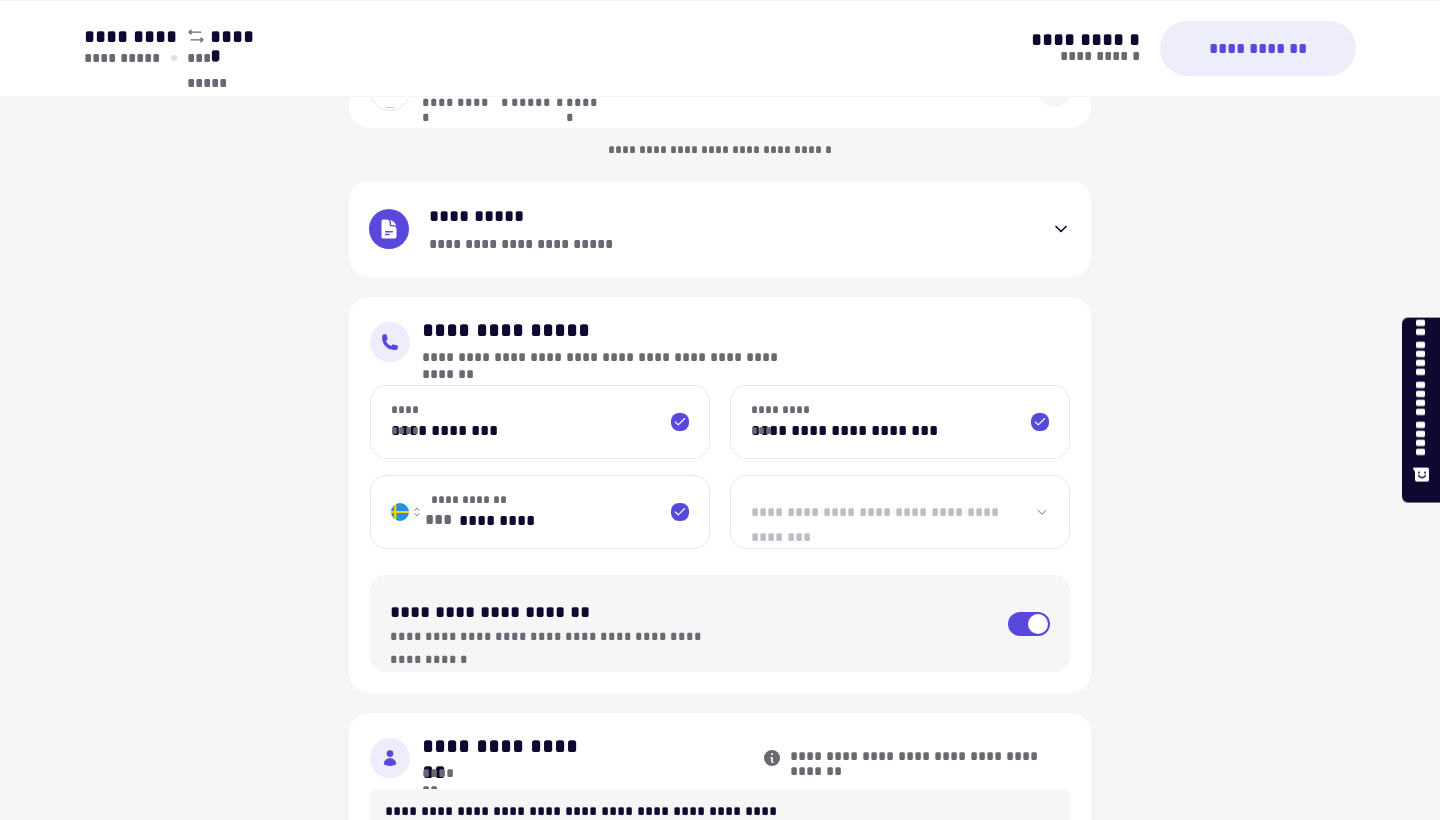 click on "**********" at bounding box center [720, 1107] 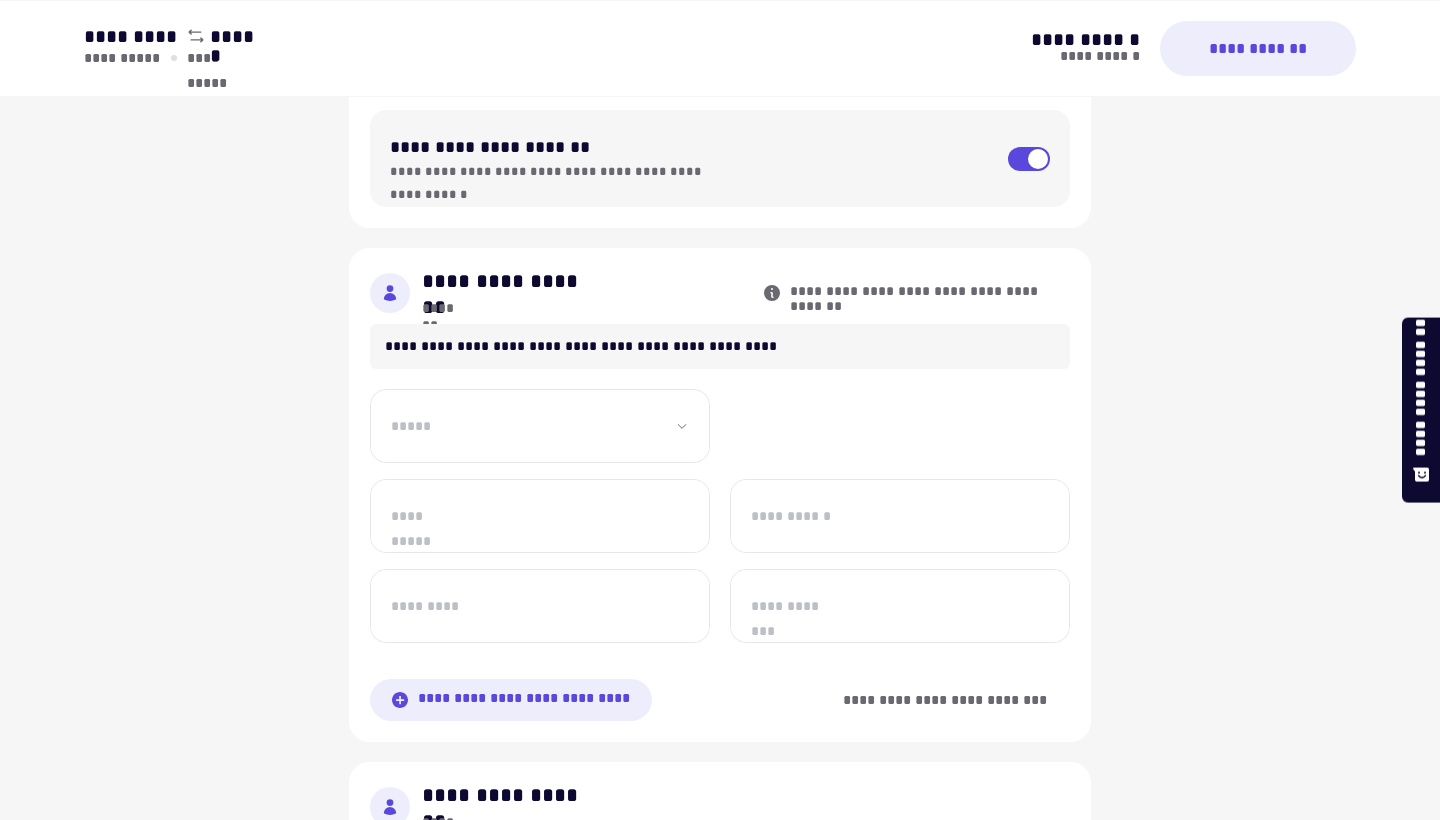 scroll, scrollTop: 829, scrollLeft: 0, axis: vertical 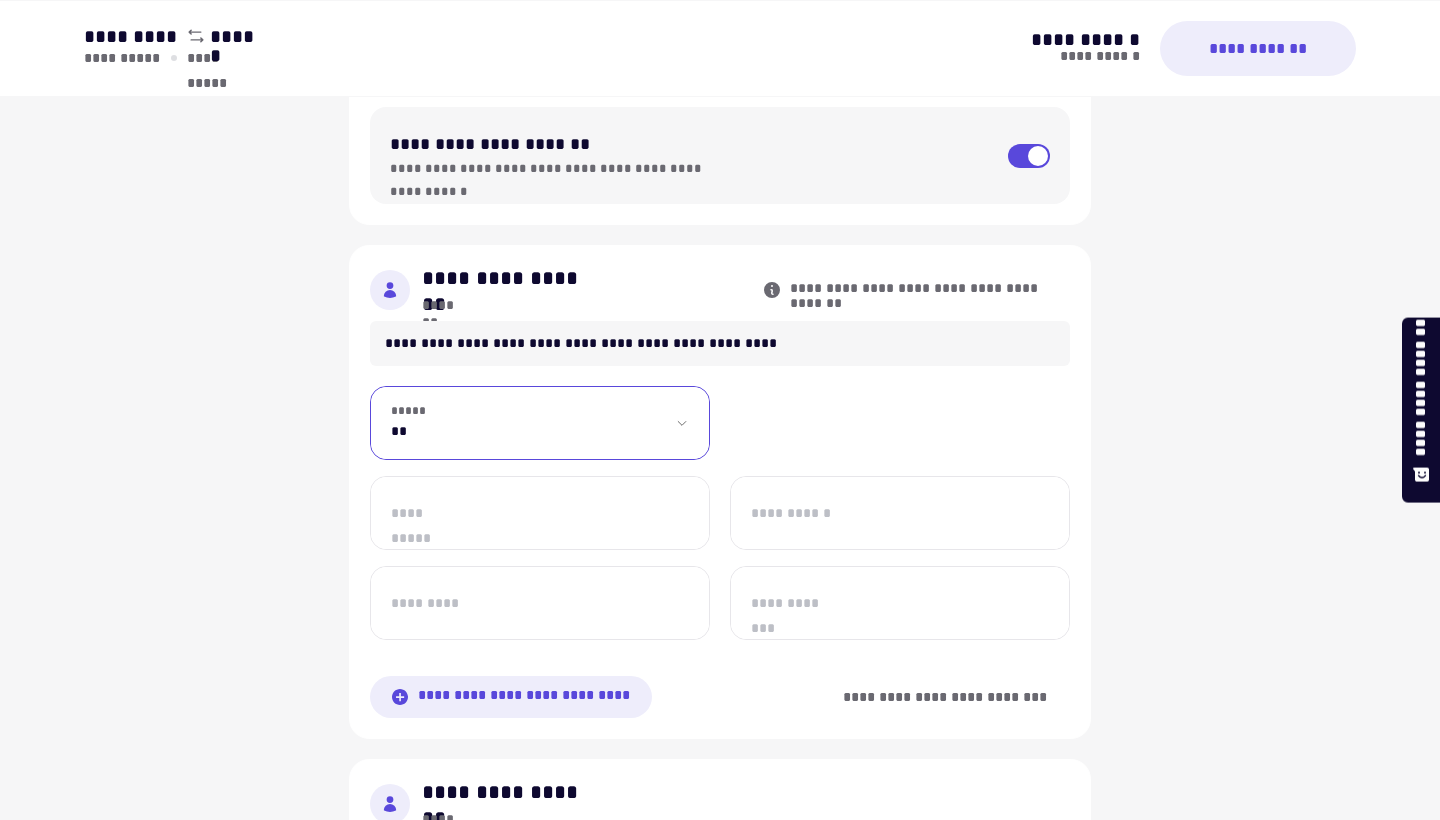 select on "**" 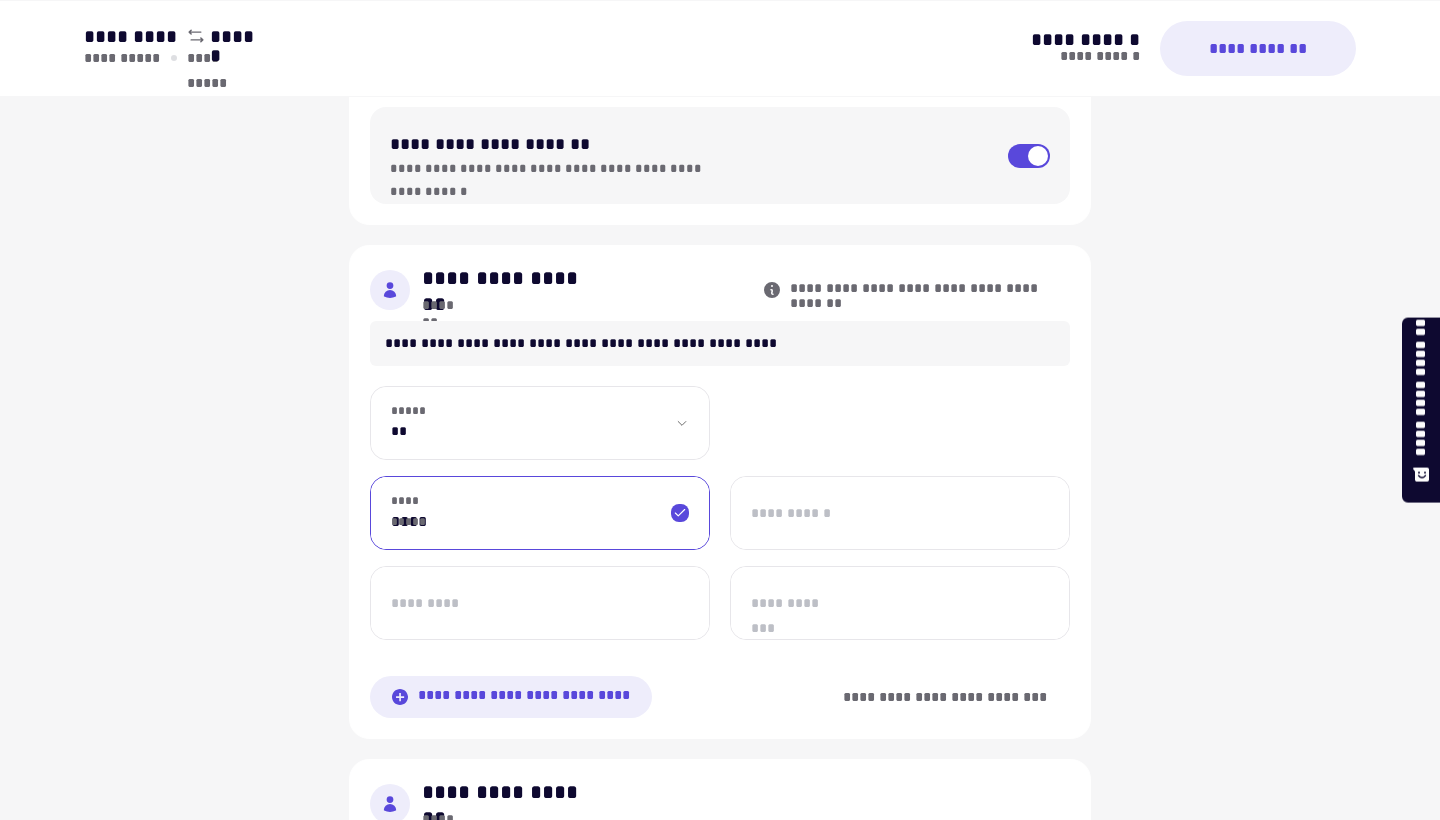 type on "*****" 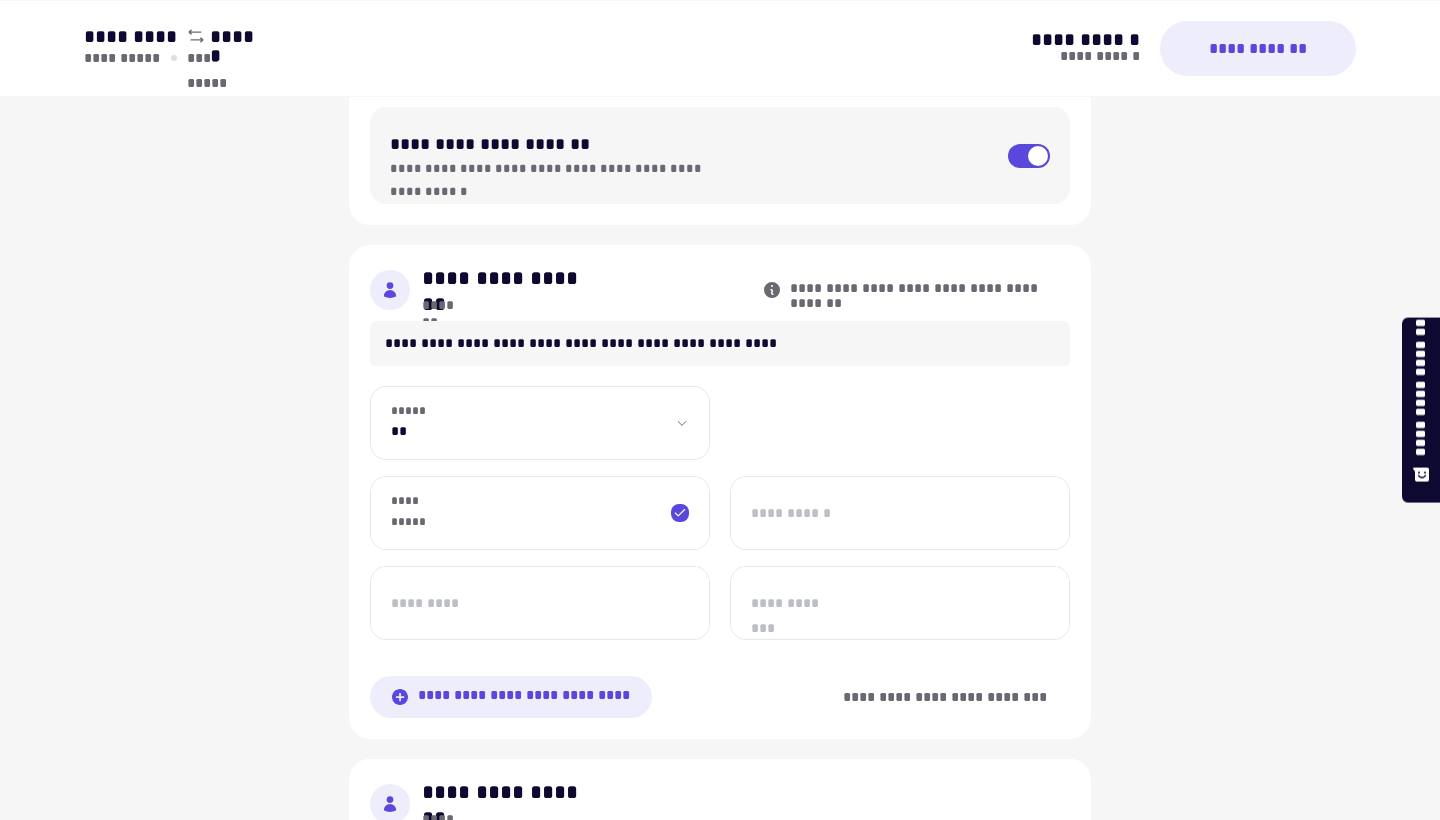 type on "*****" 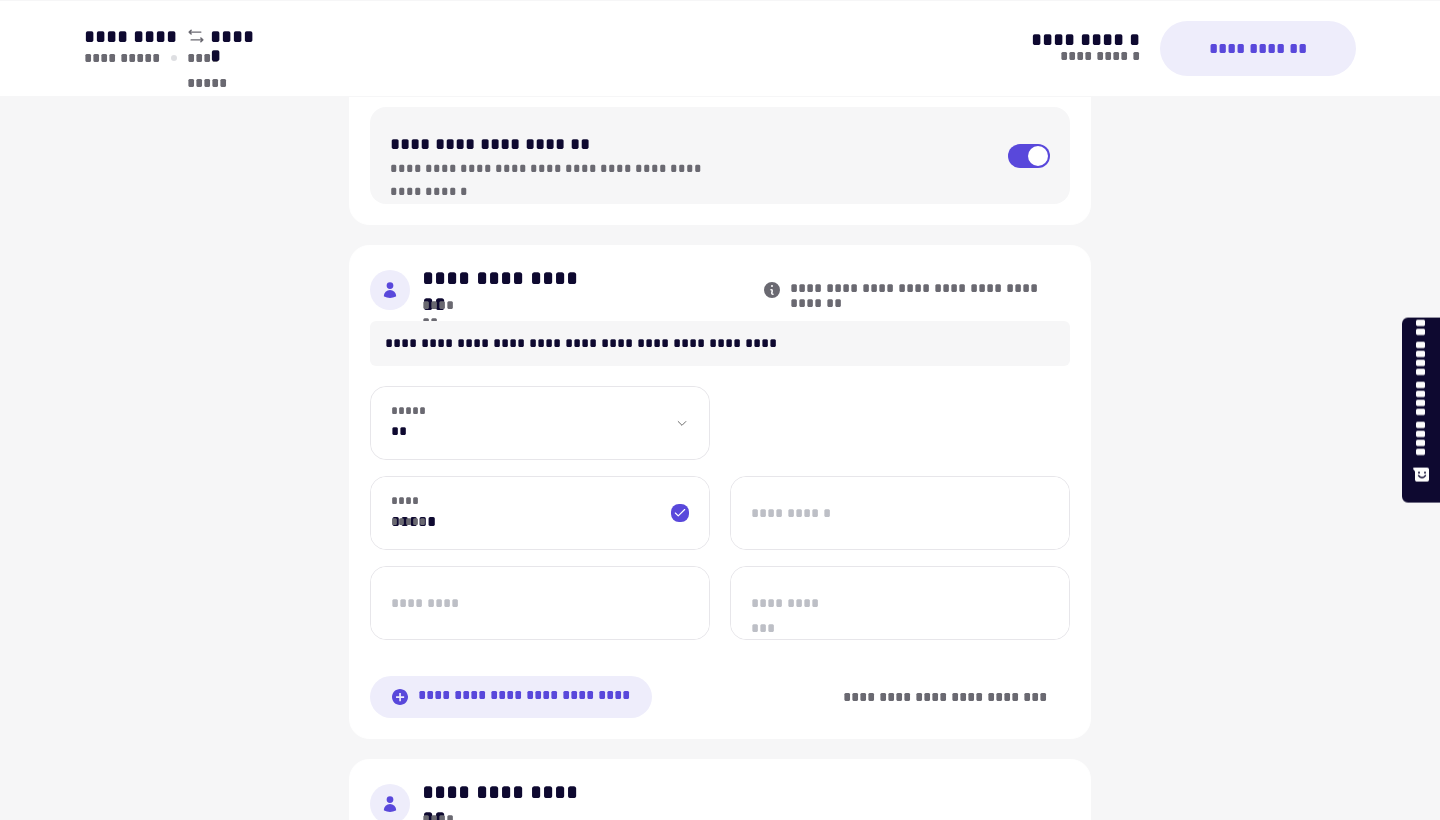 type on "******" 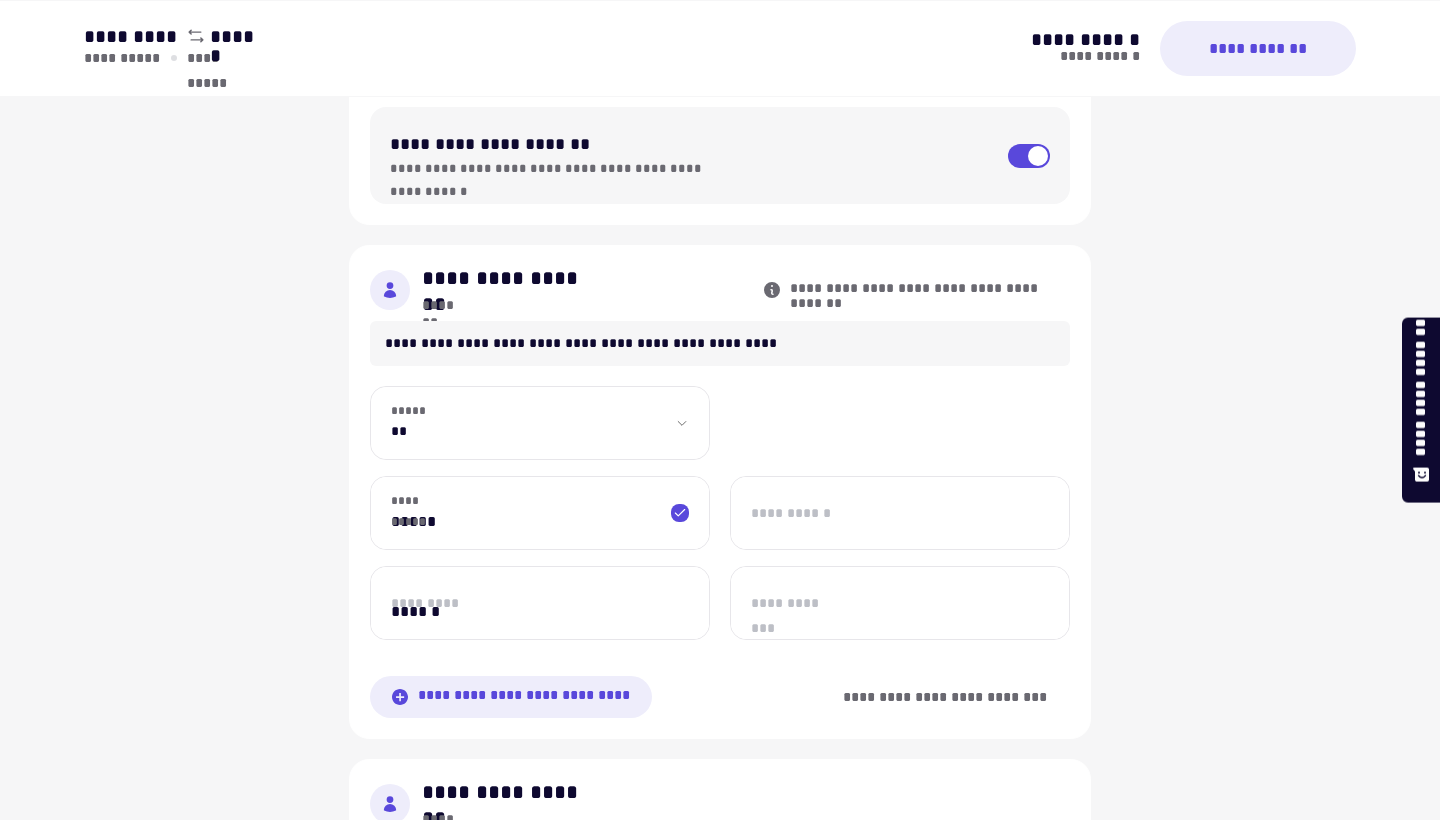 type on "*****" 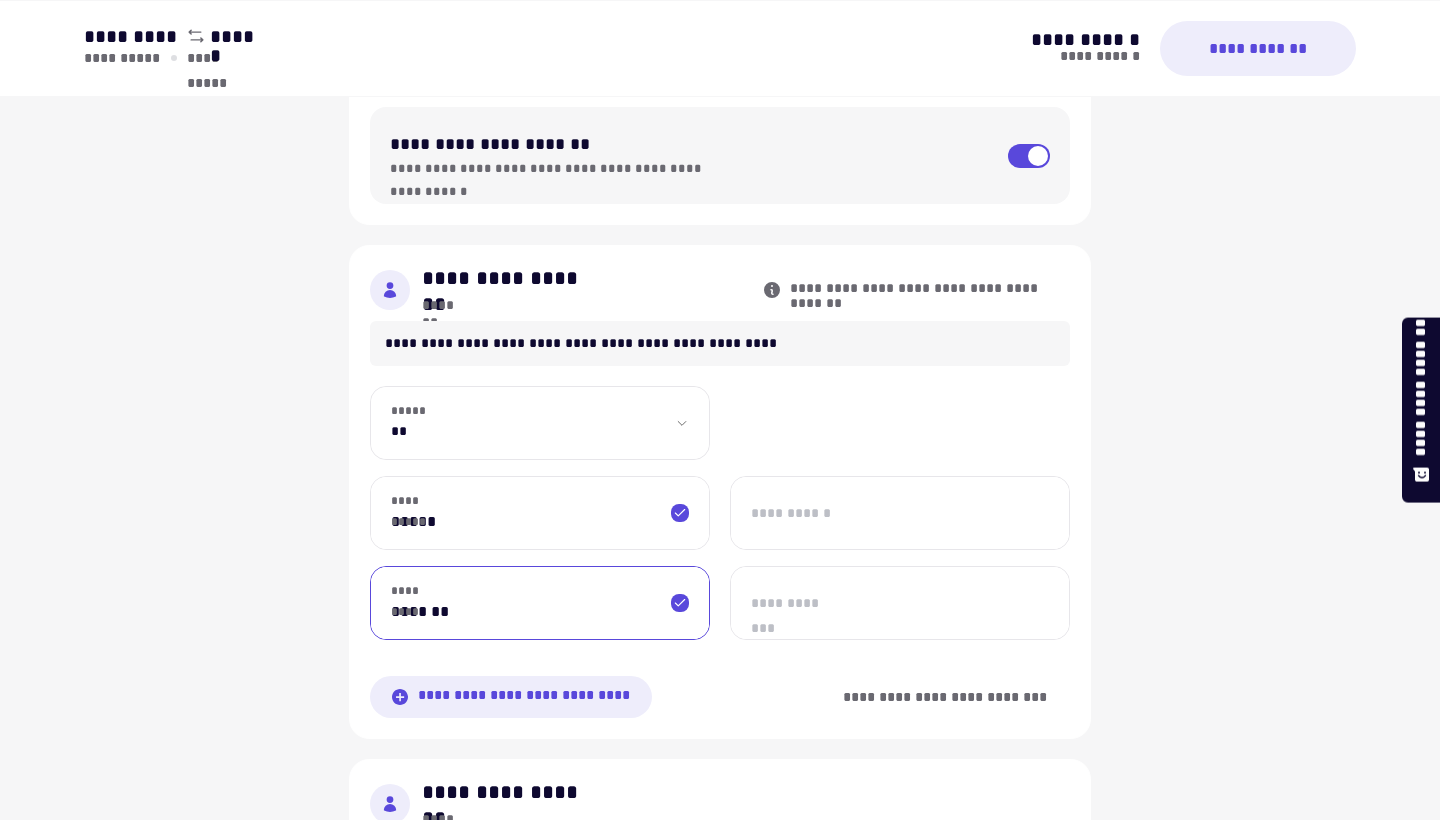 type on "*******" 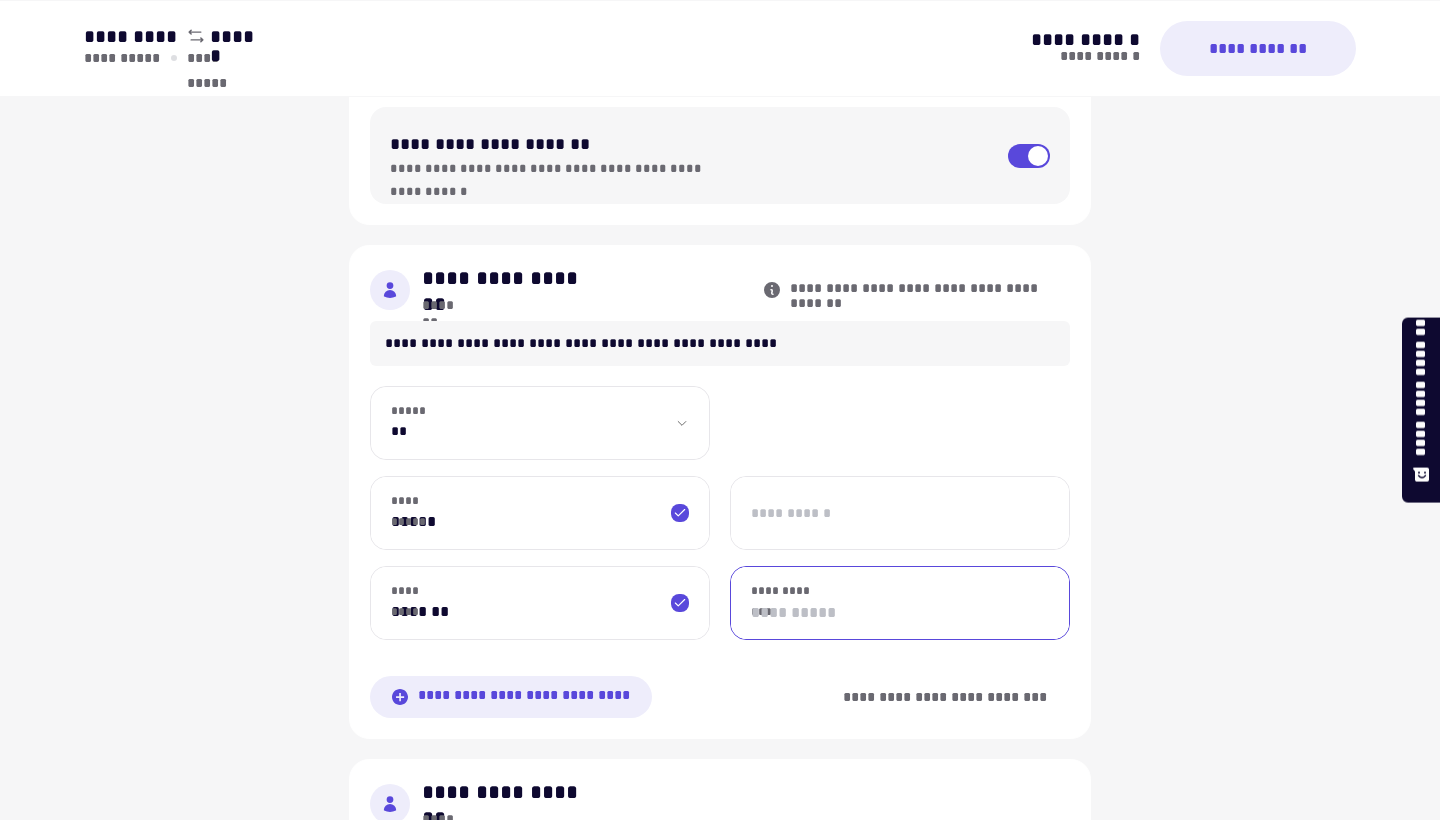 type on "*" 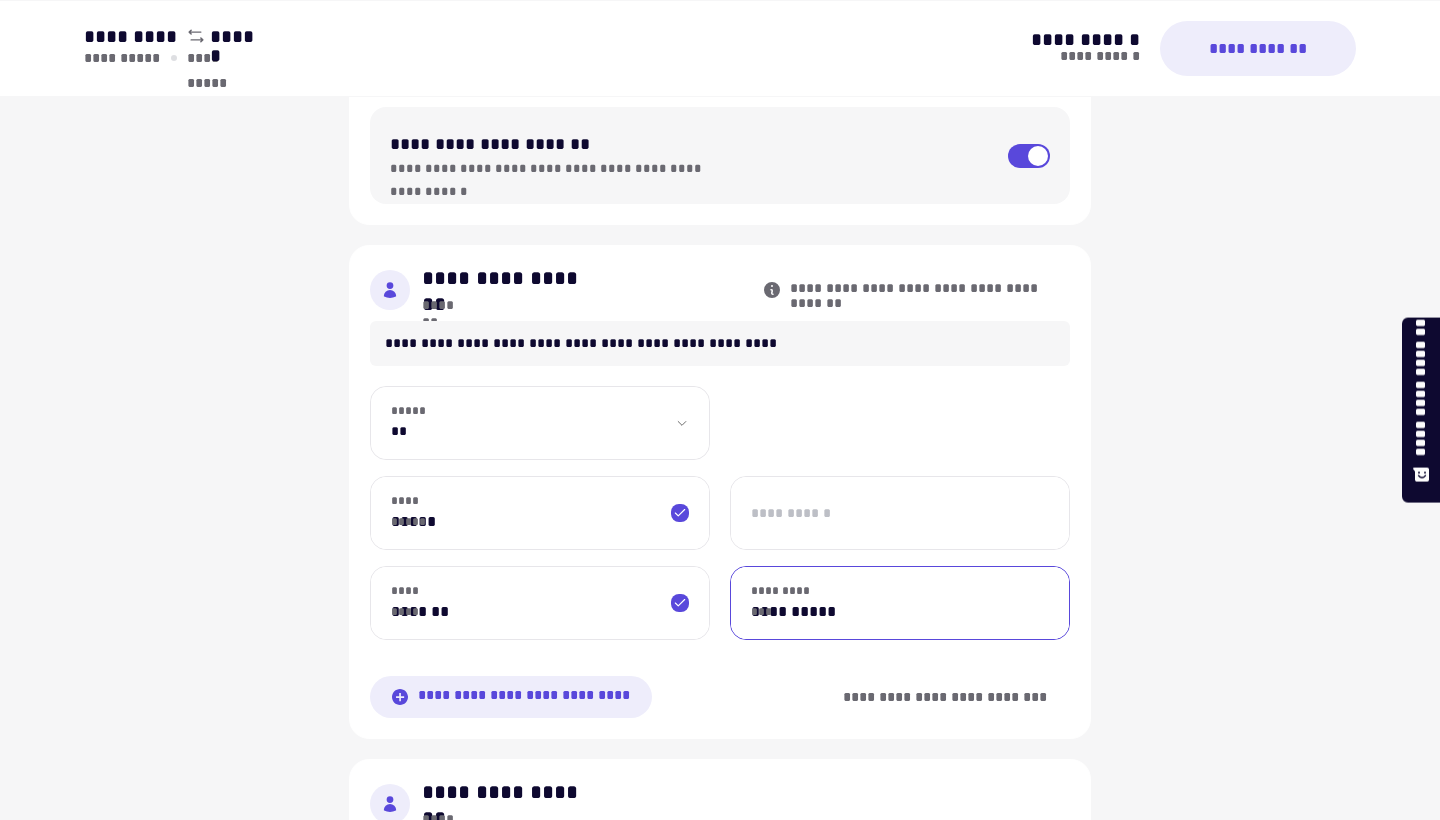 type on "**********" 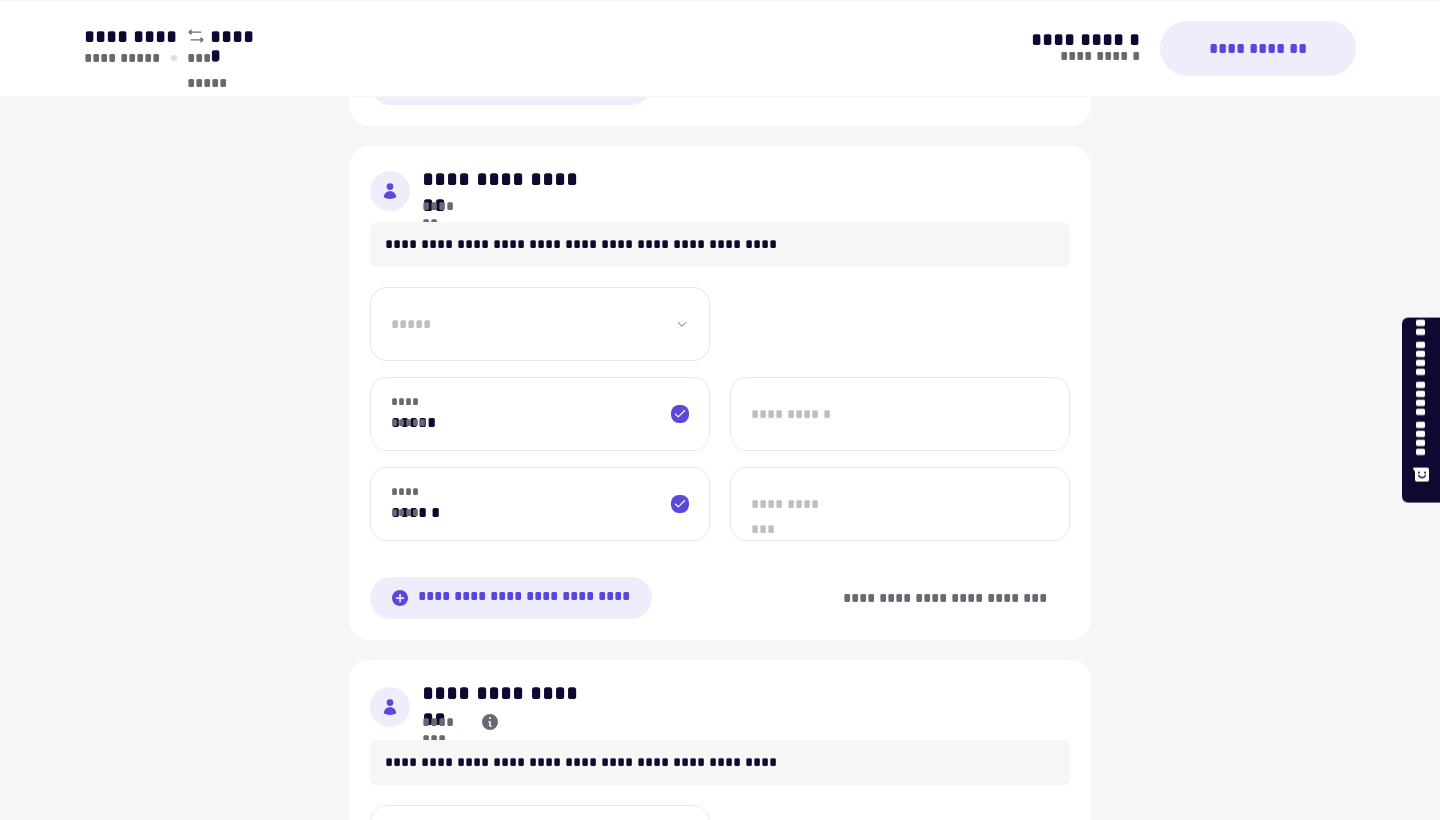scroll, scrollTop: 1447, scrollLeft: 0, axis: vertical 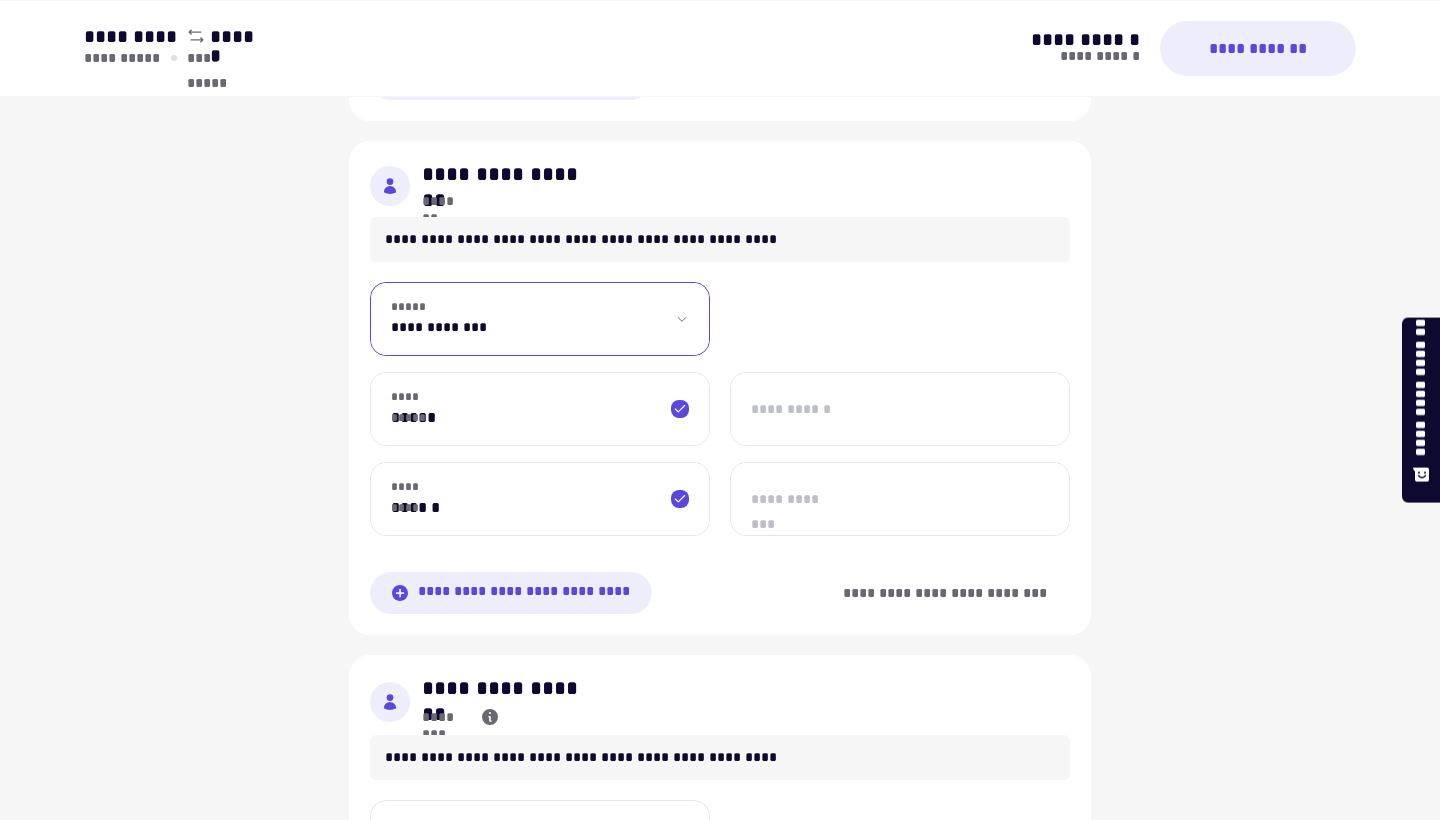 select on "**" 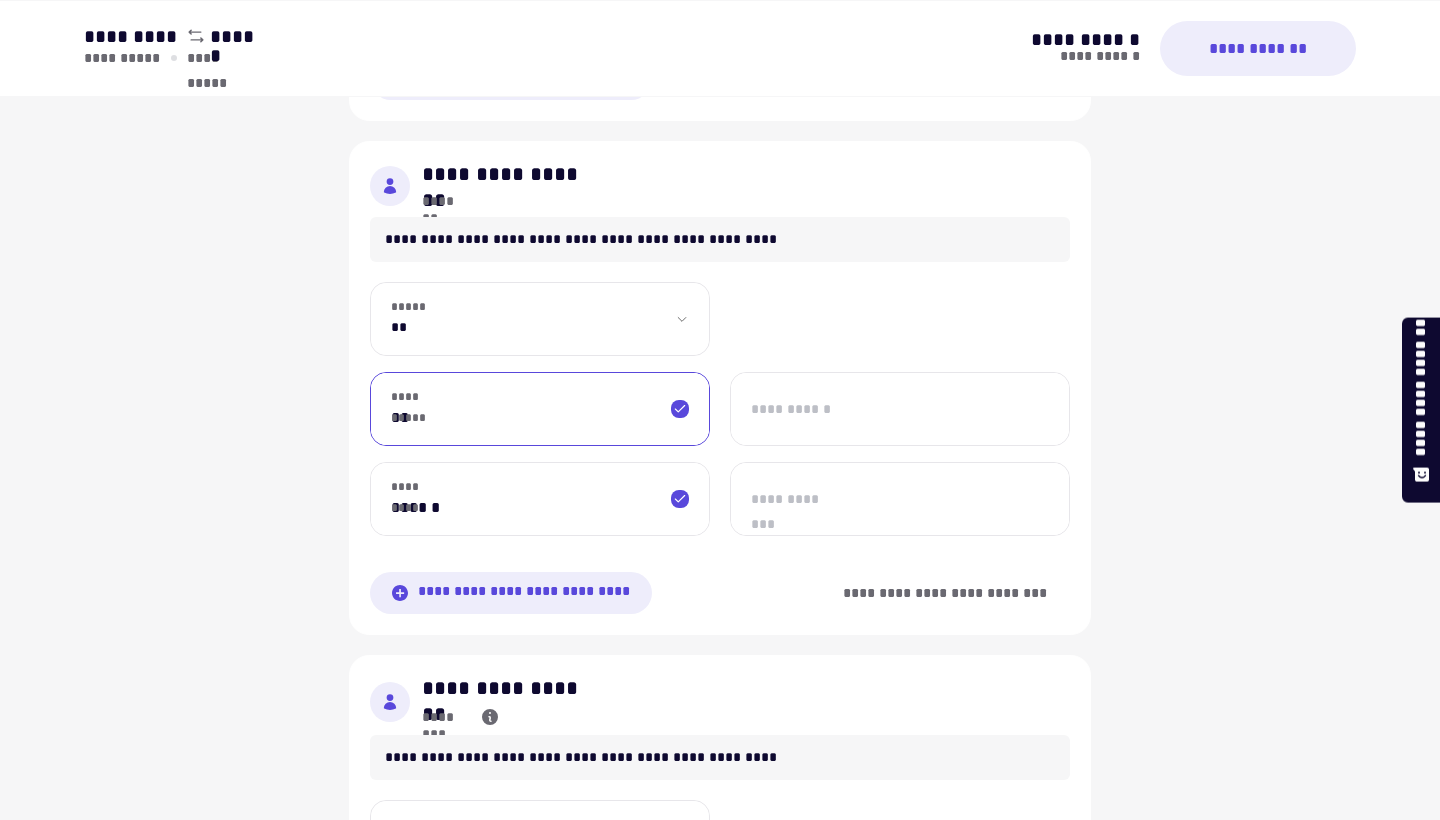 type on "*" 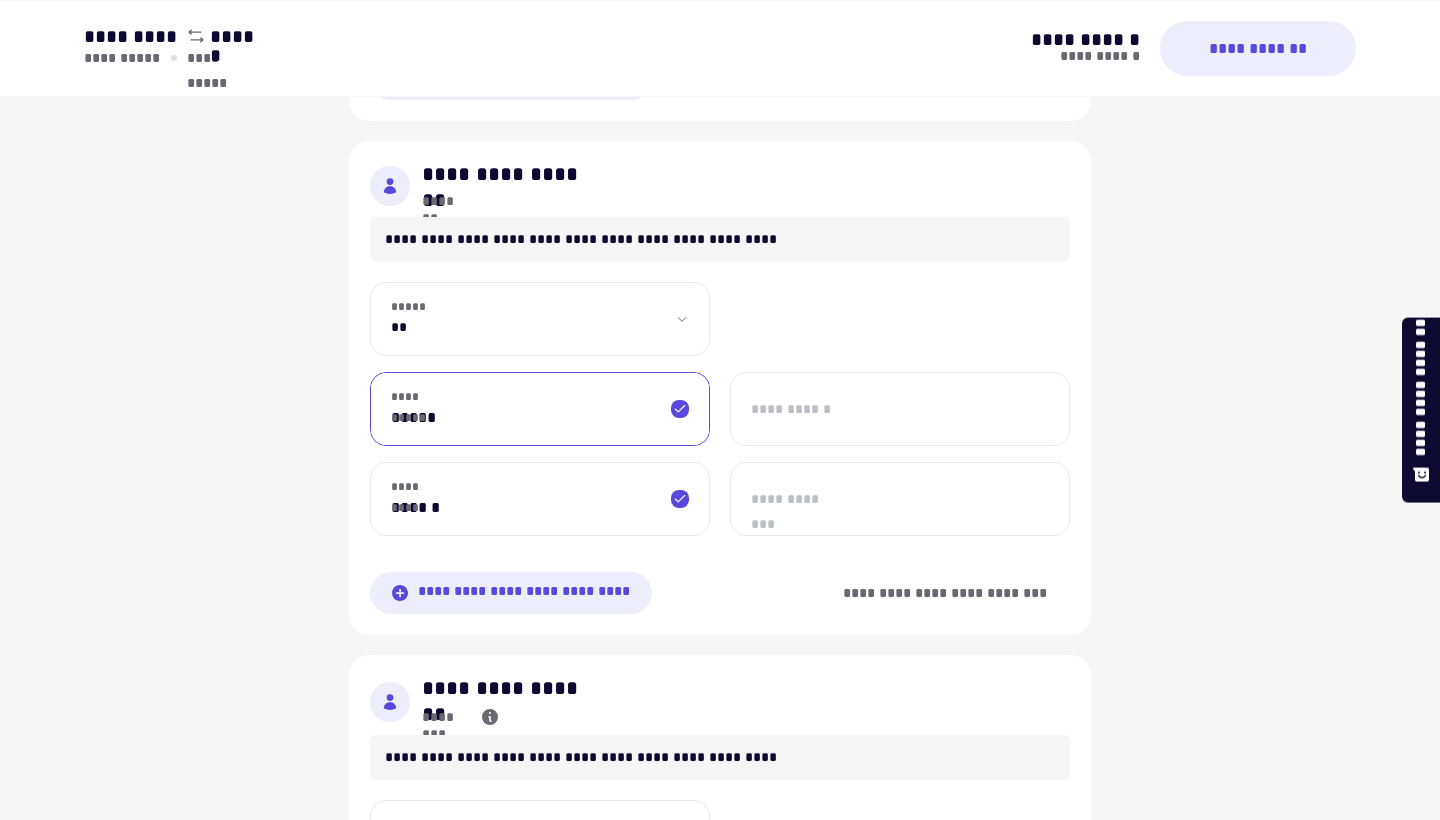 click on "*****" at bounding box center (540, 409) 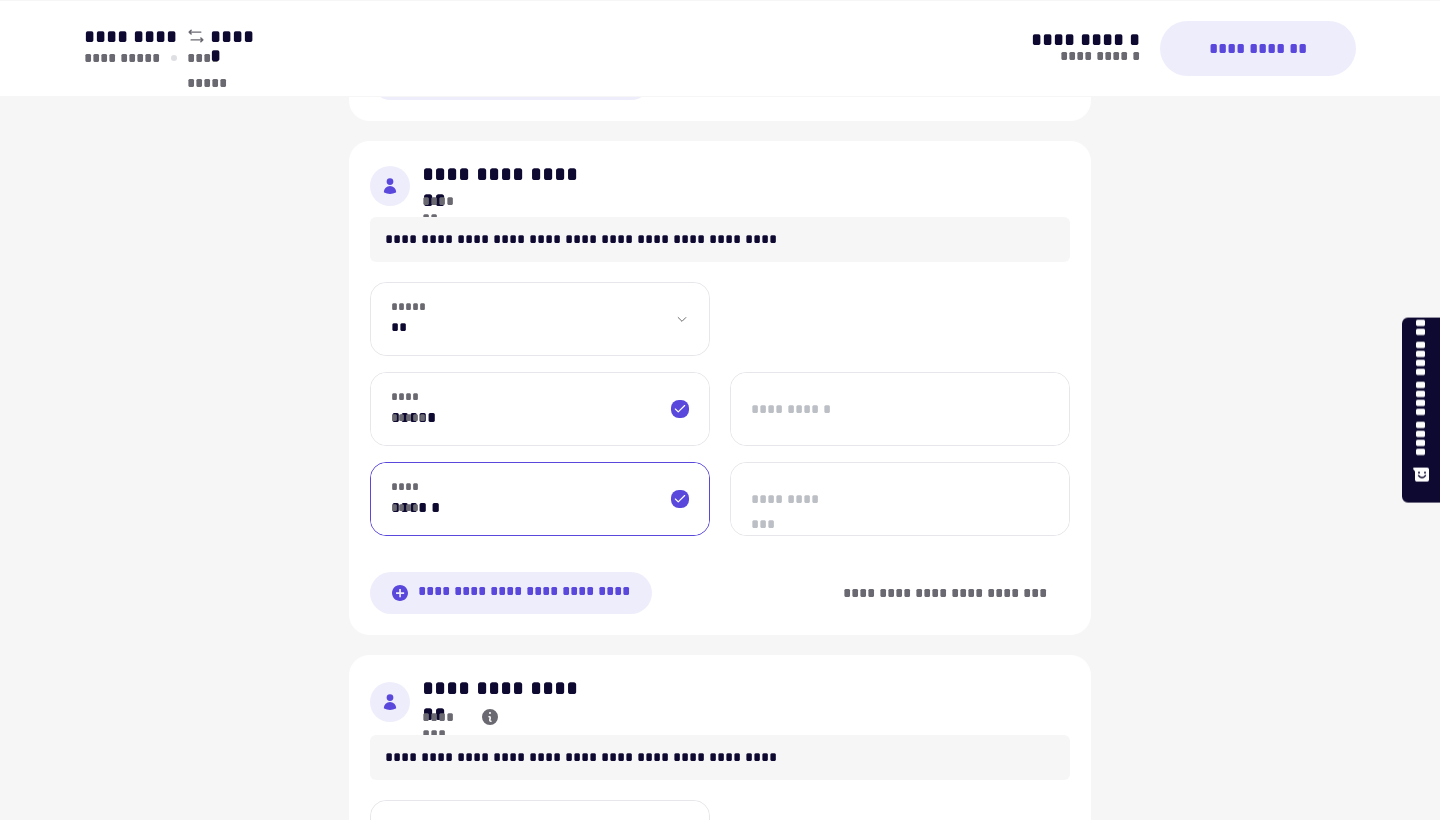 click on "******" at bounding box center [540, 499] 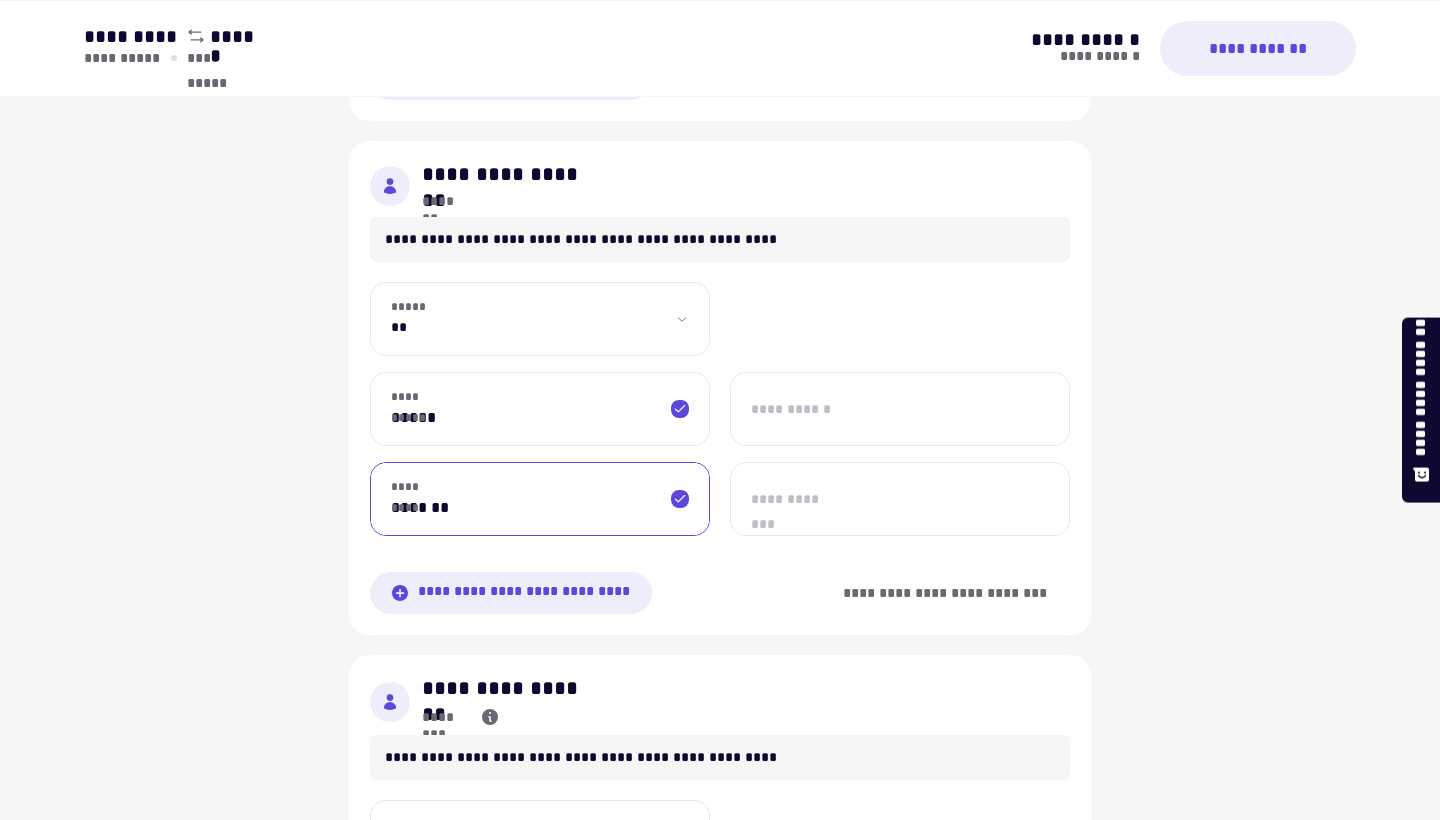 type on "*******" 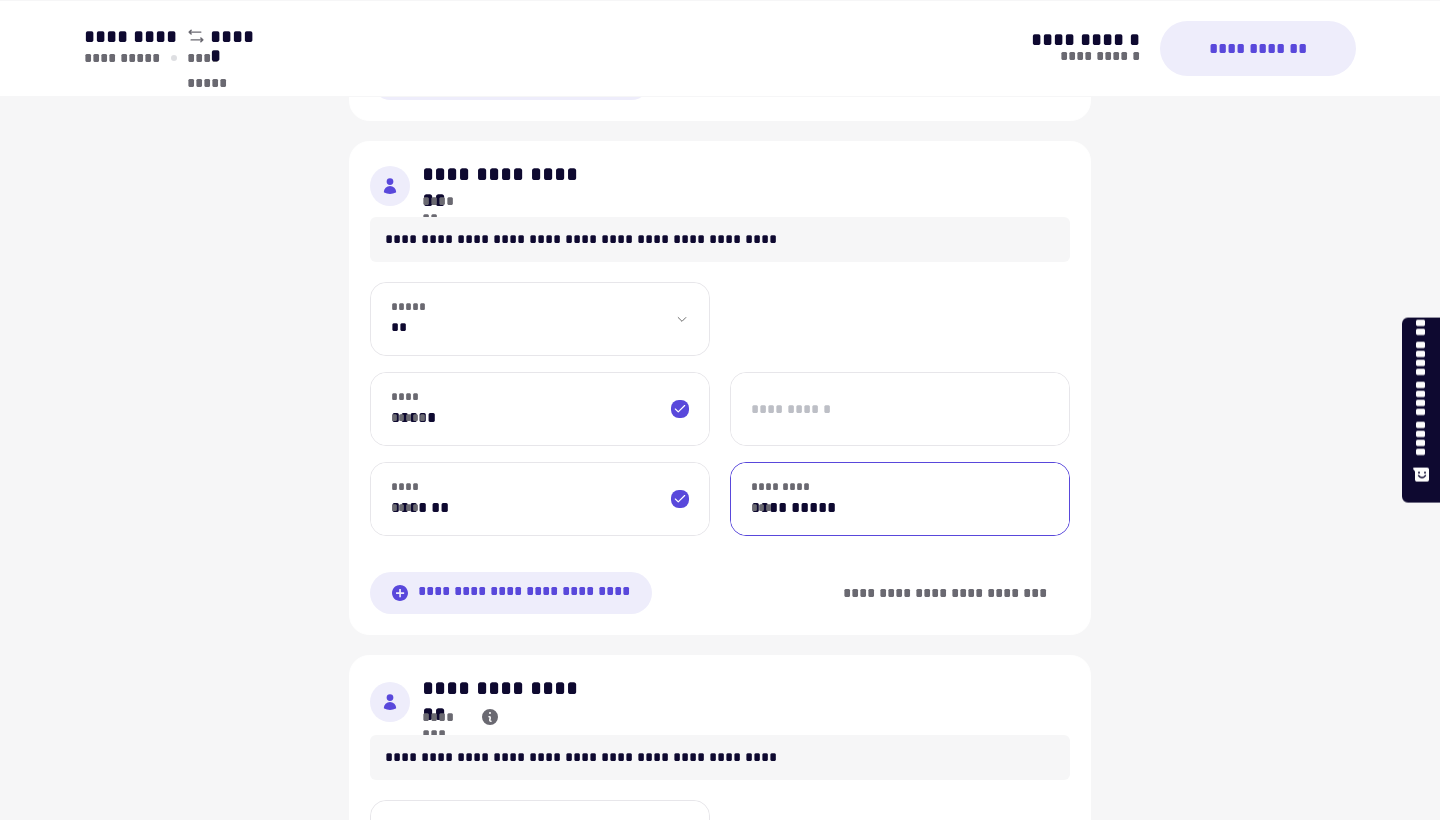 type on "**********" 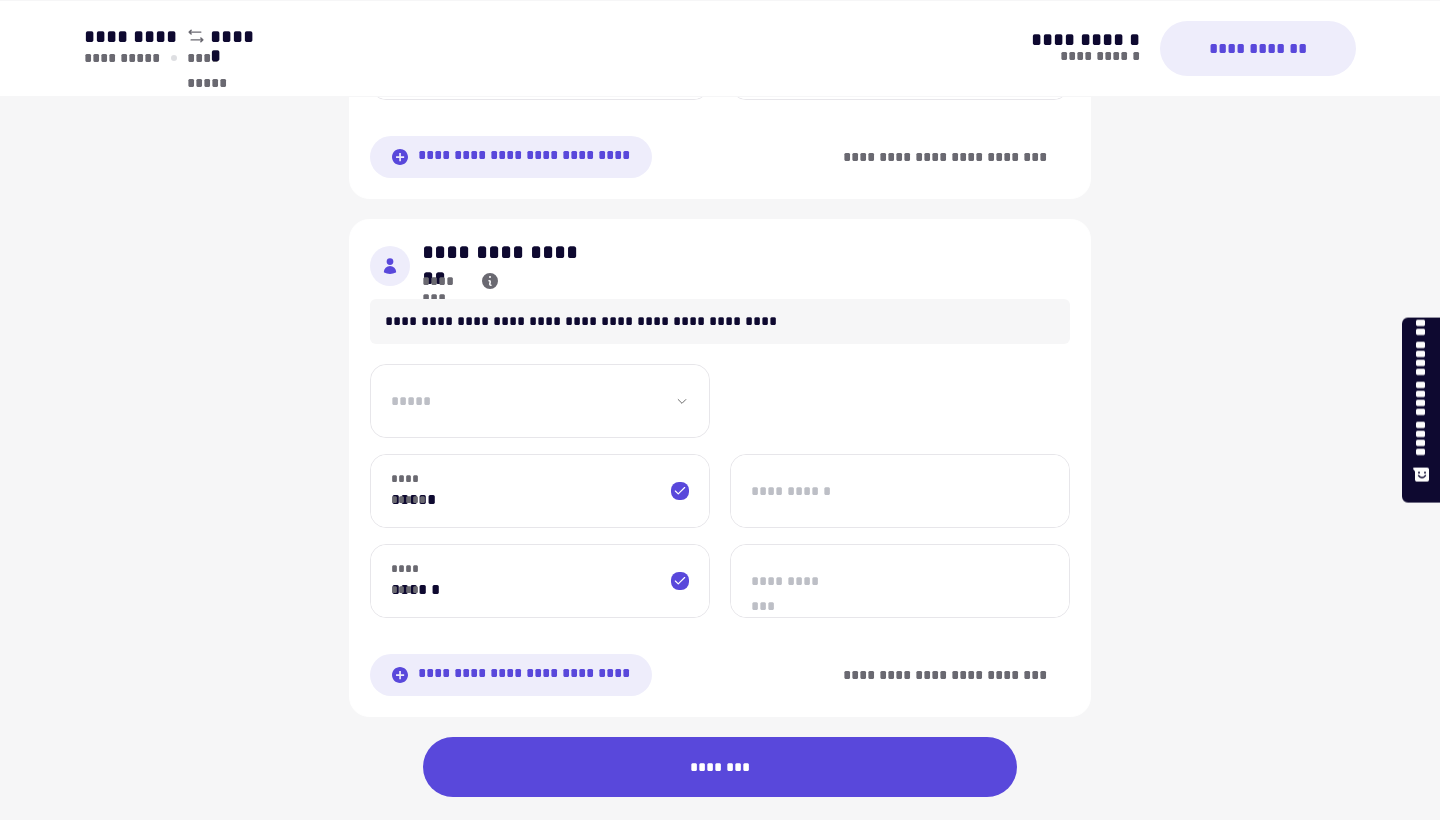 scroll, scrollTop: 1887, scrollLeft: 0, axis: vertical 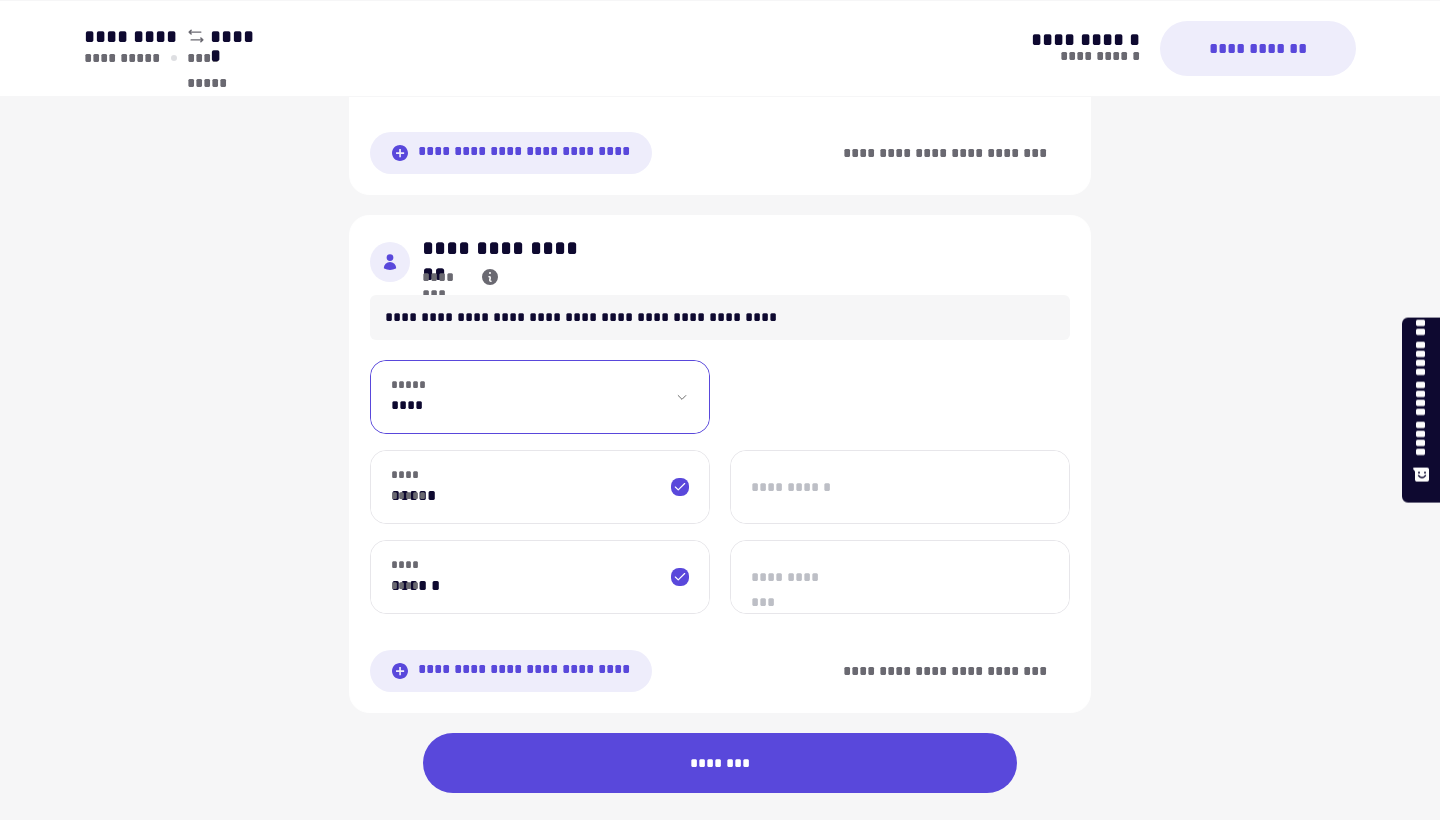select on "******" 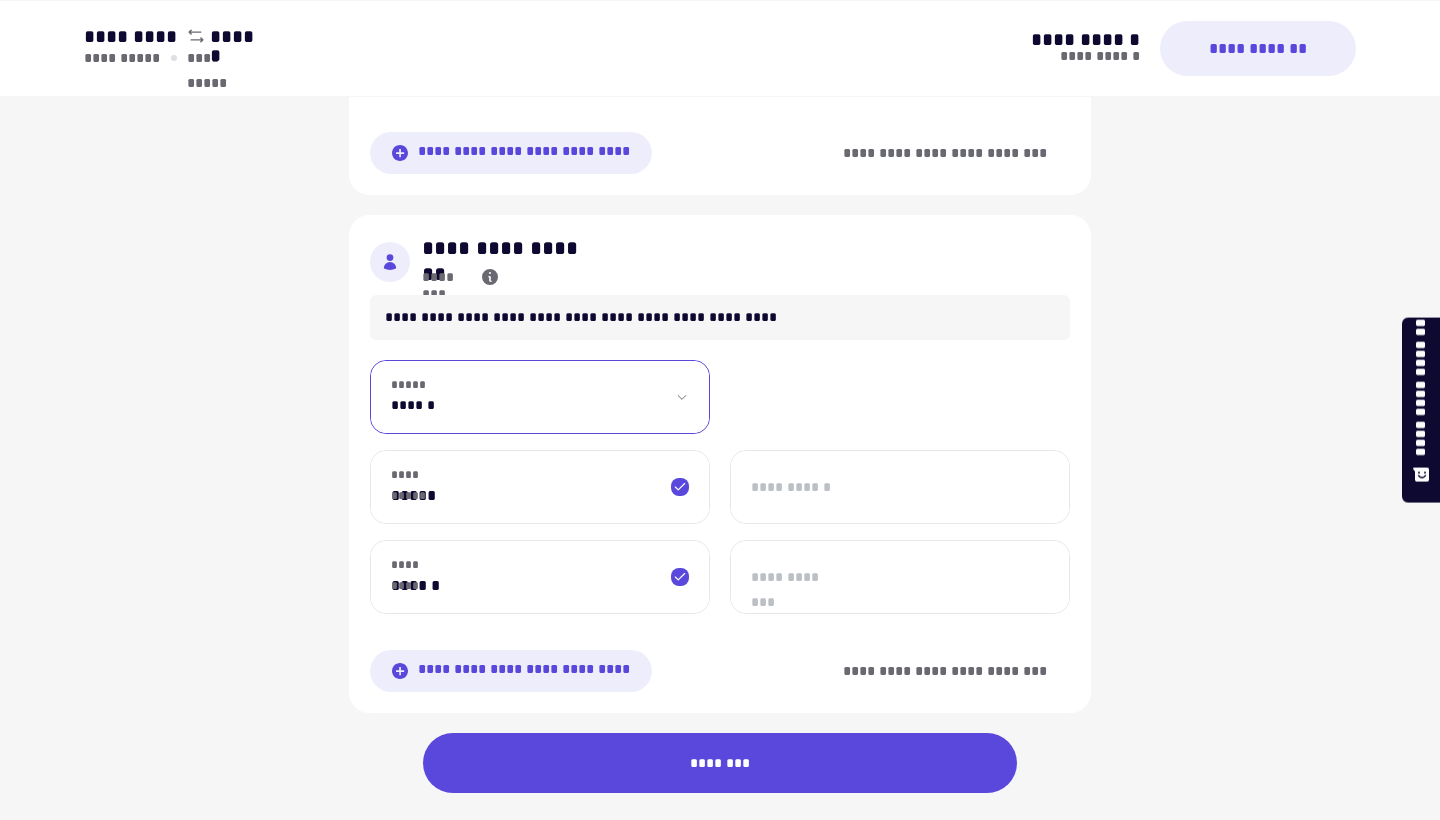 click on "*****" at bounding box center (540, 487) 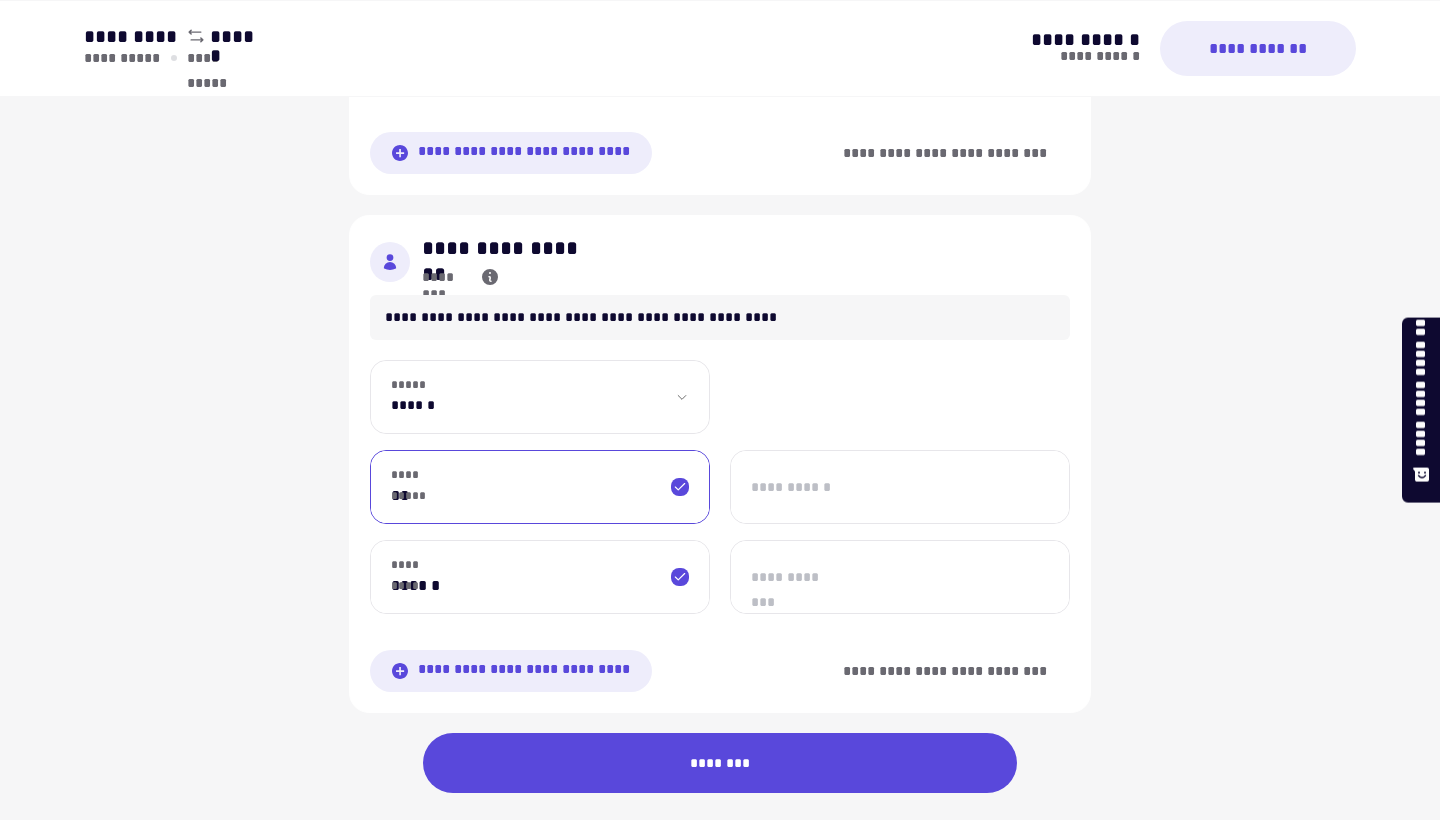 type on "*" 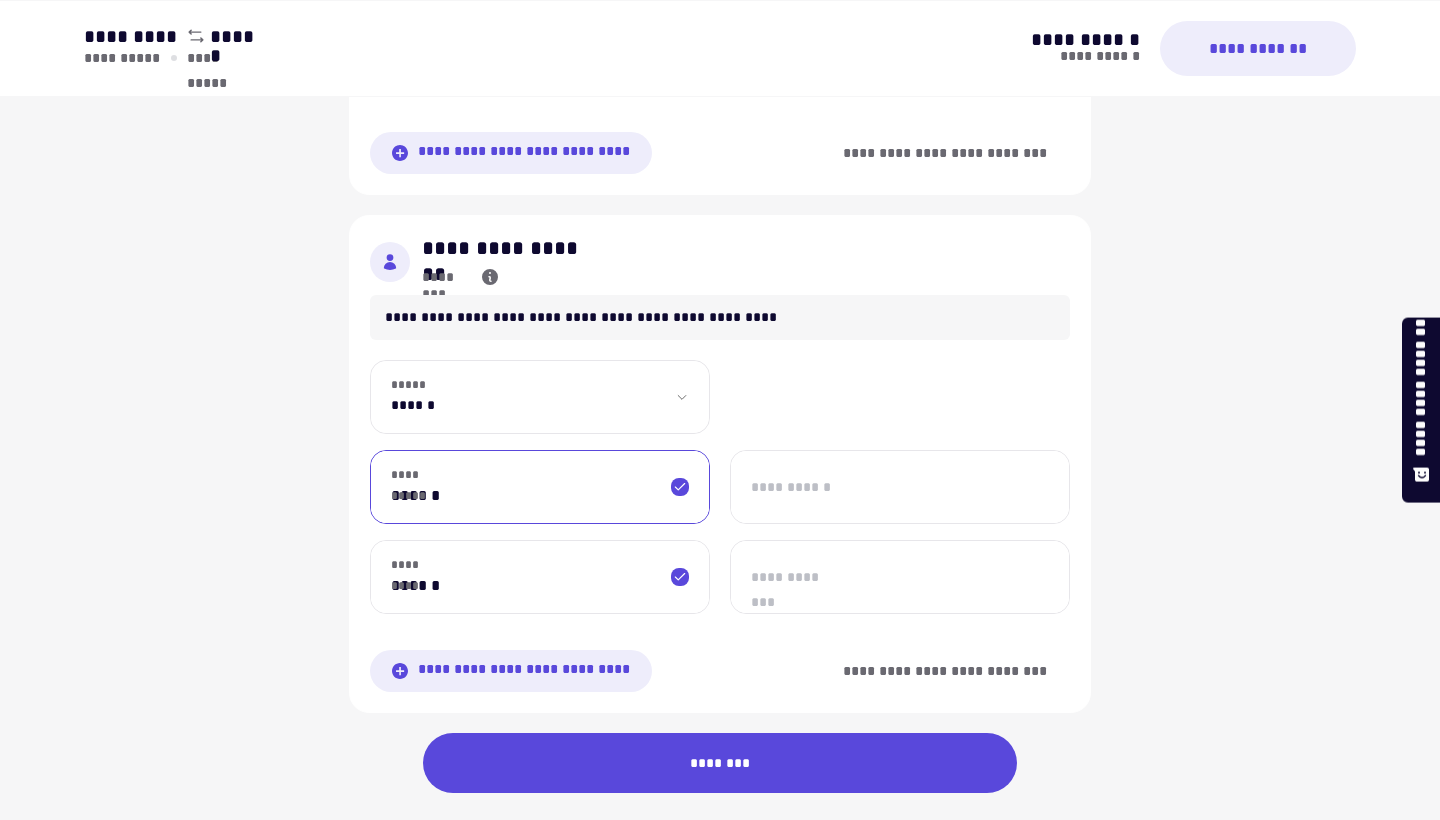 type on "******" 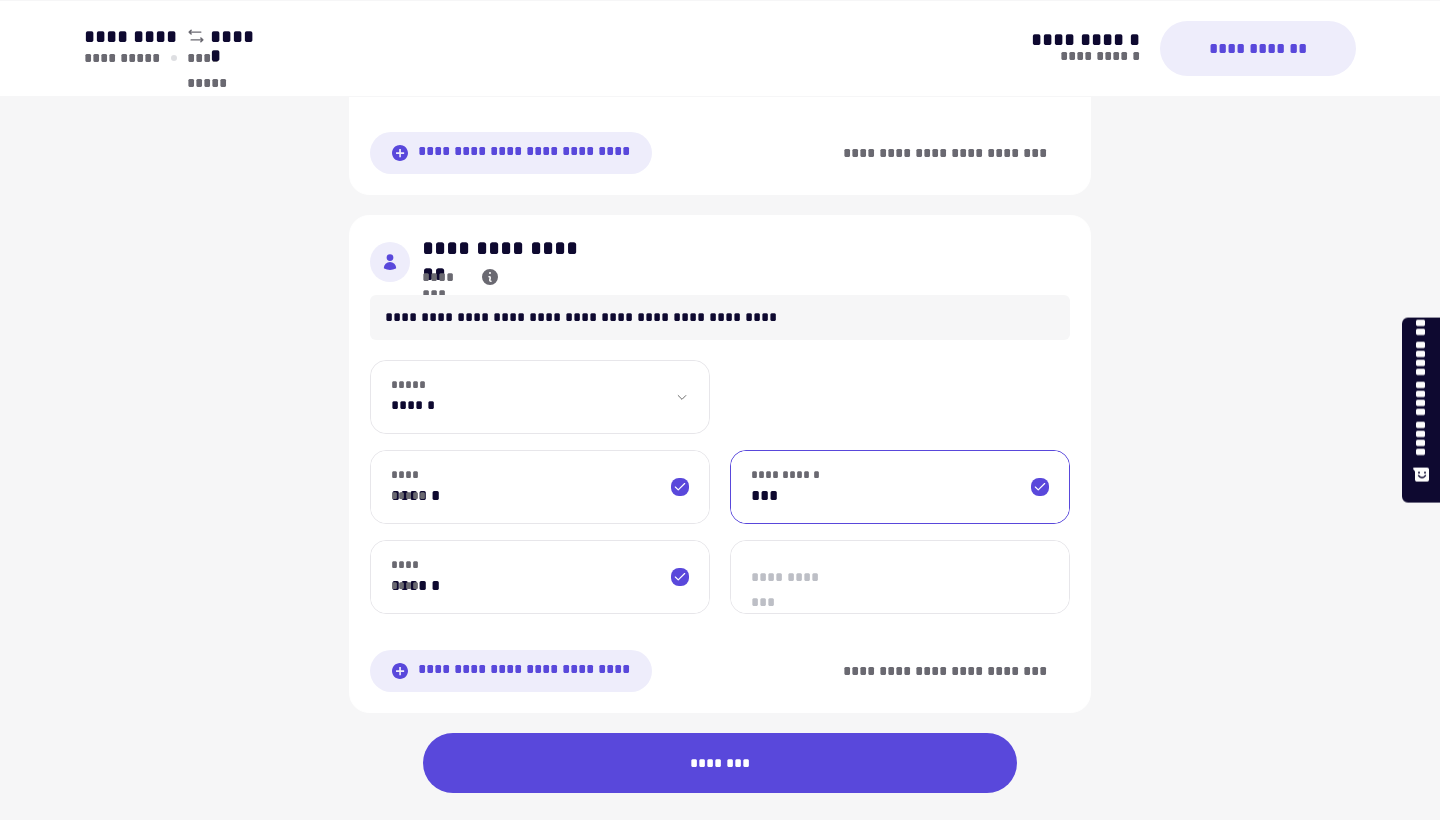 type on "***" 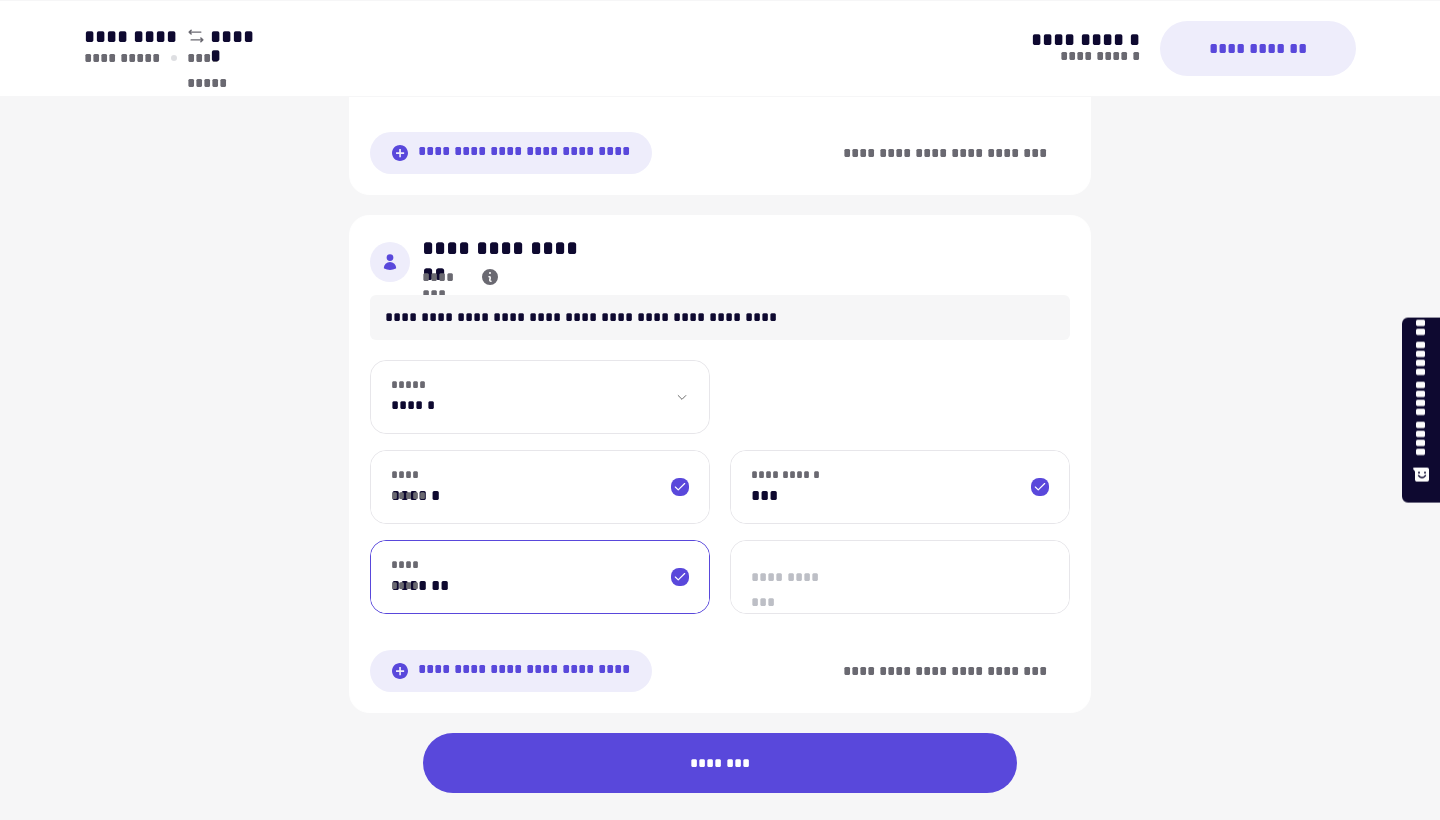 type on "*******" 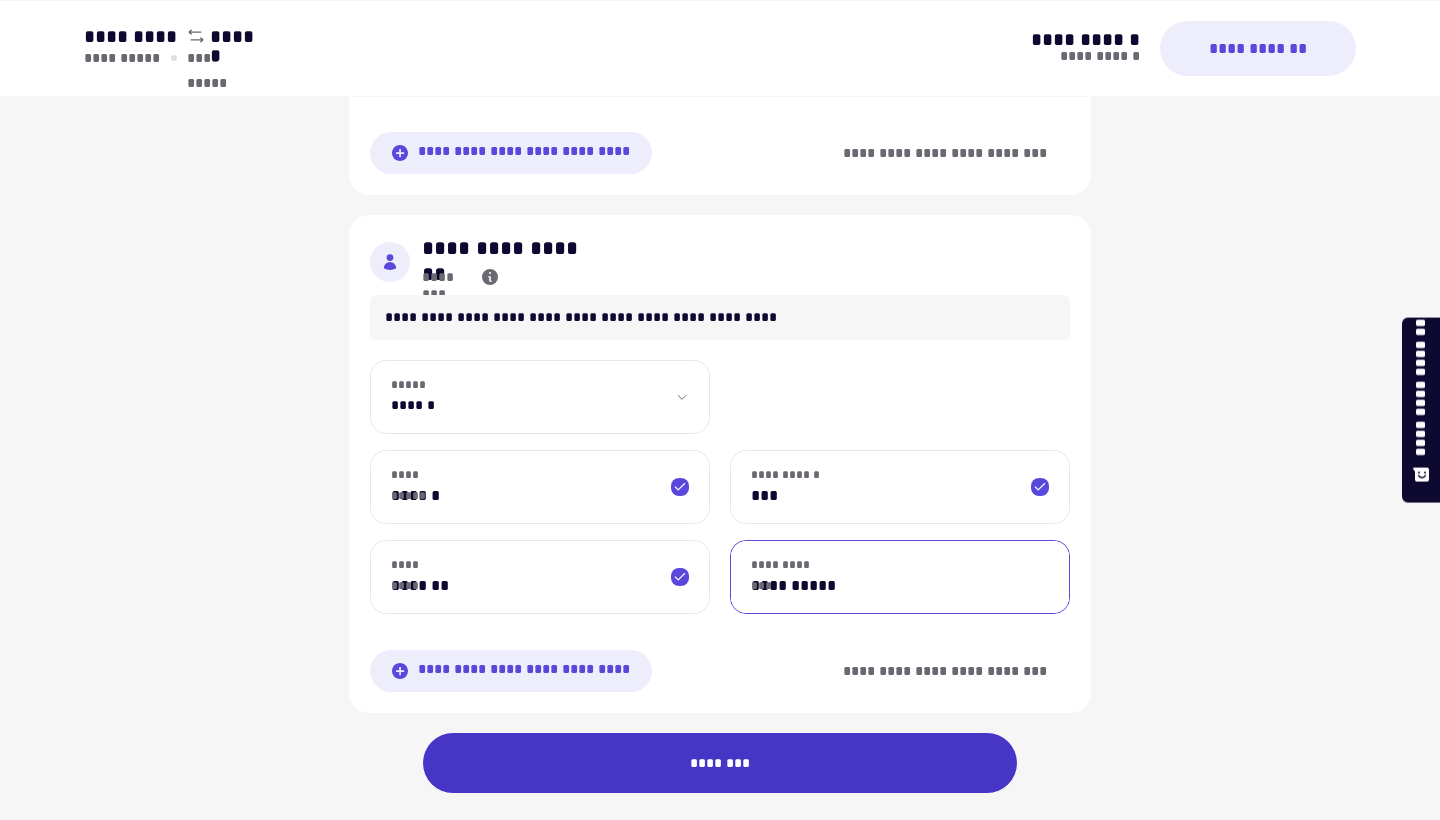 type on "**********" 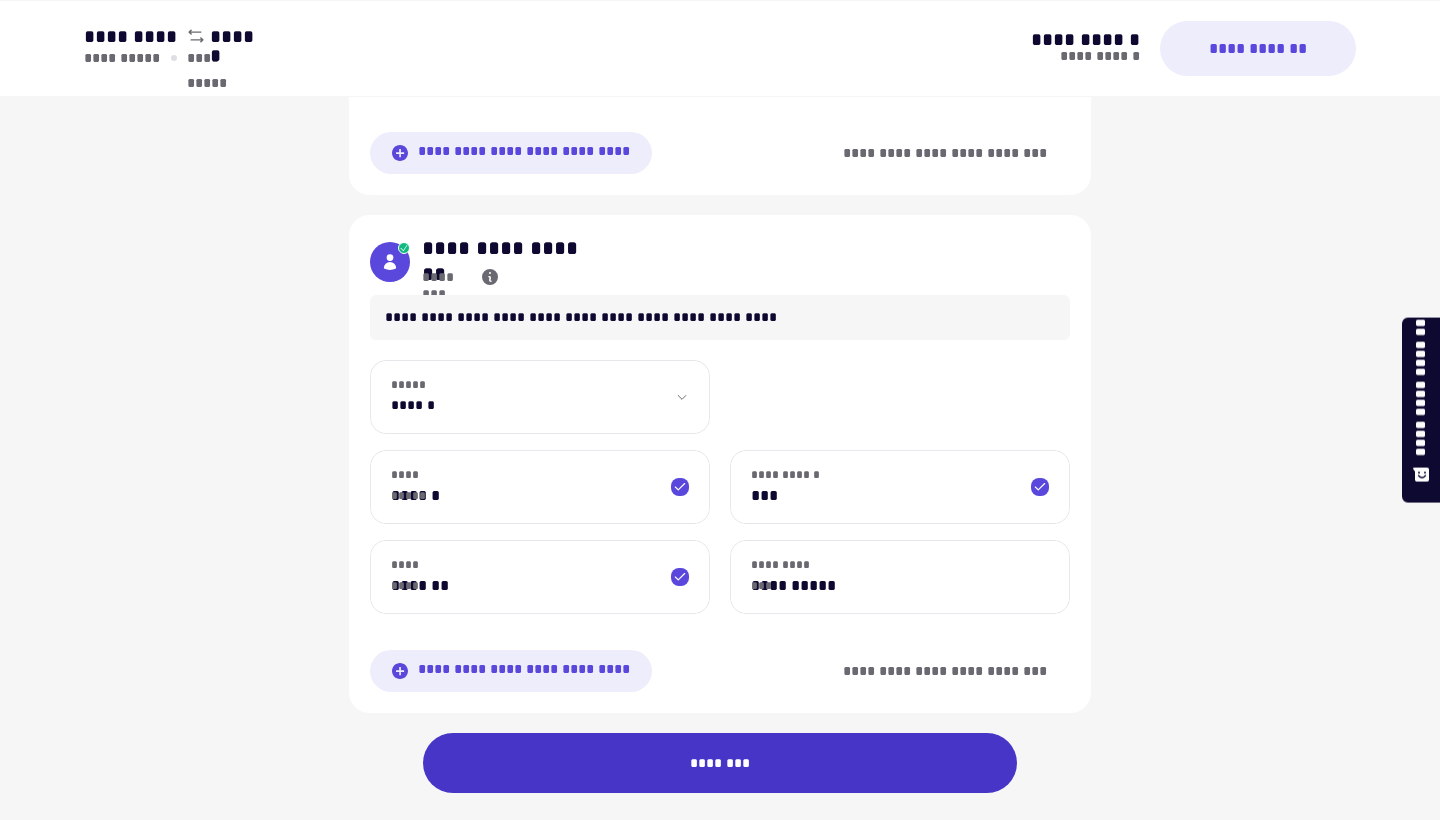 click on "********" at bounding box center (720, 763) 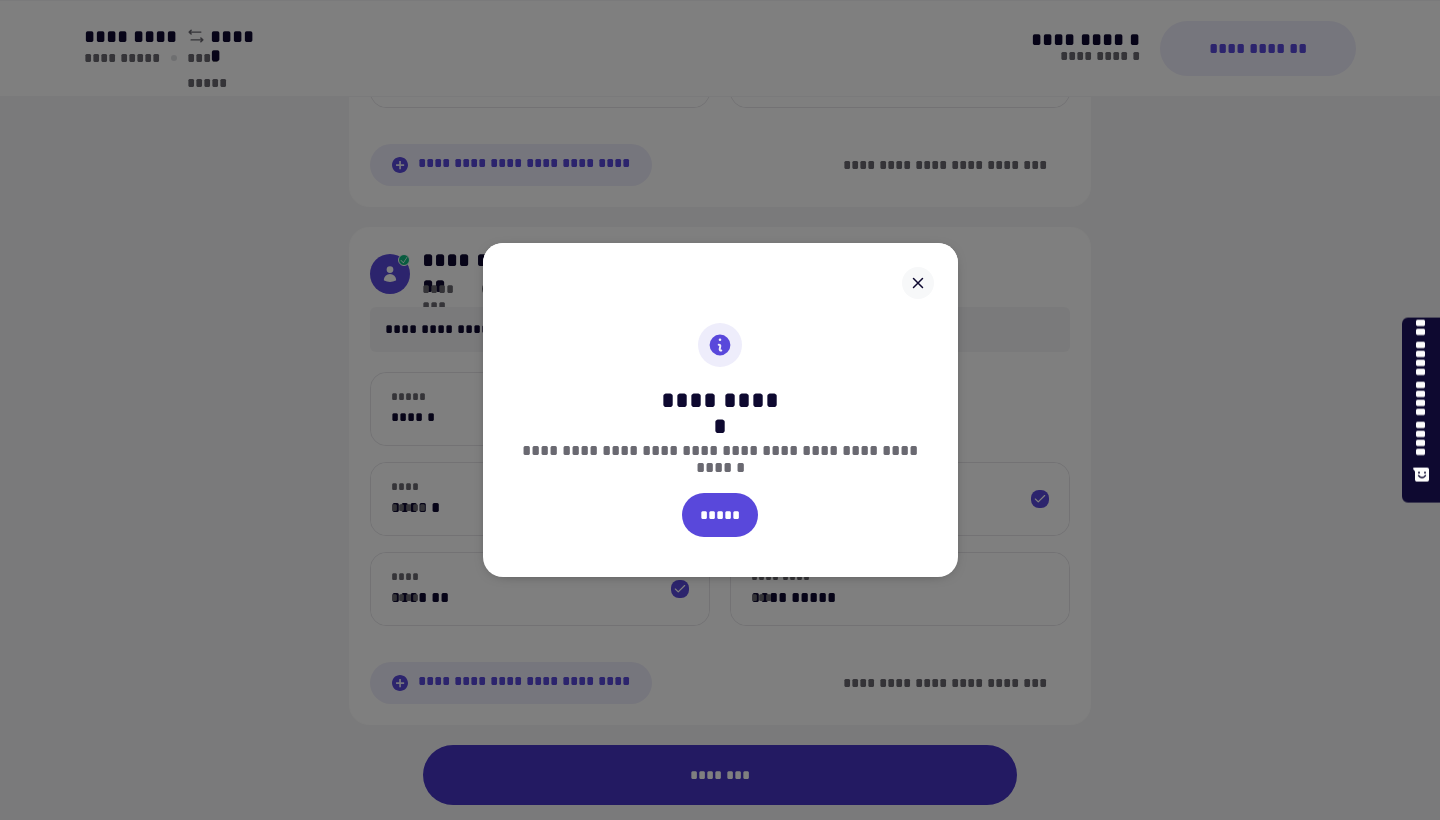 scroll, scrollTop: 446, scrollLeft: 0, axis: vertical 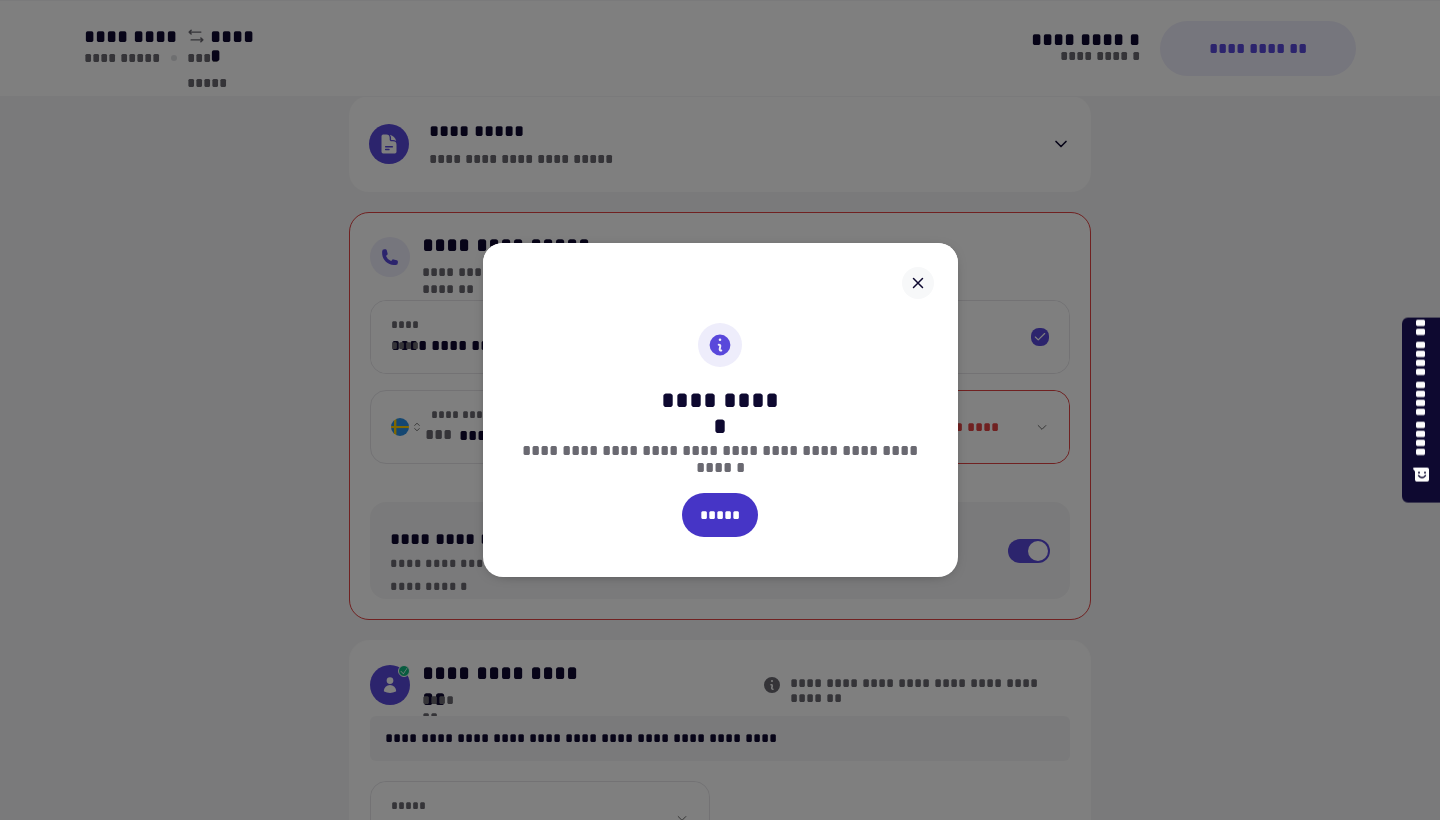 click on "*****" at bounding box center [720, 515] 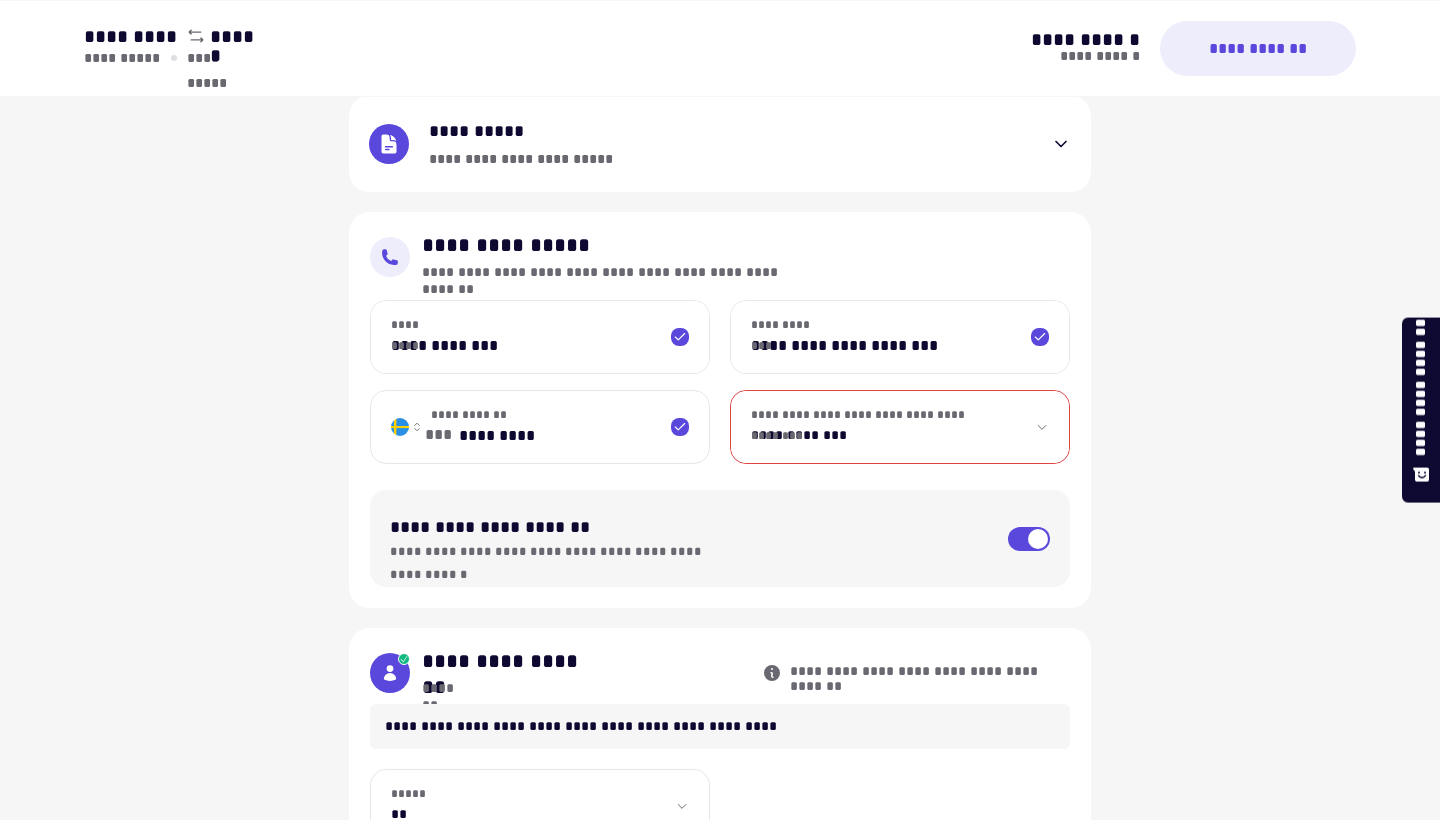 select on "********" 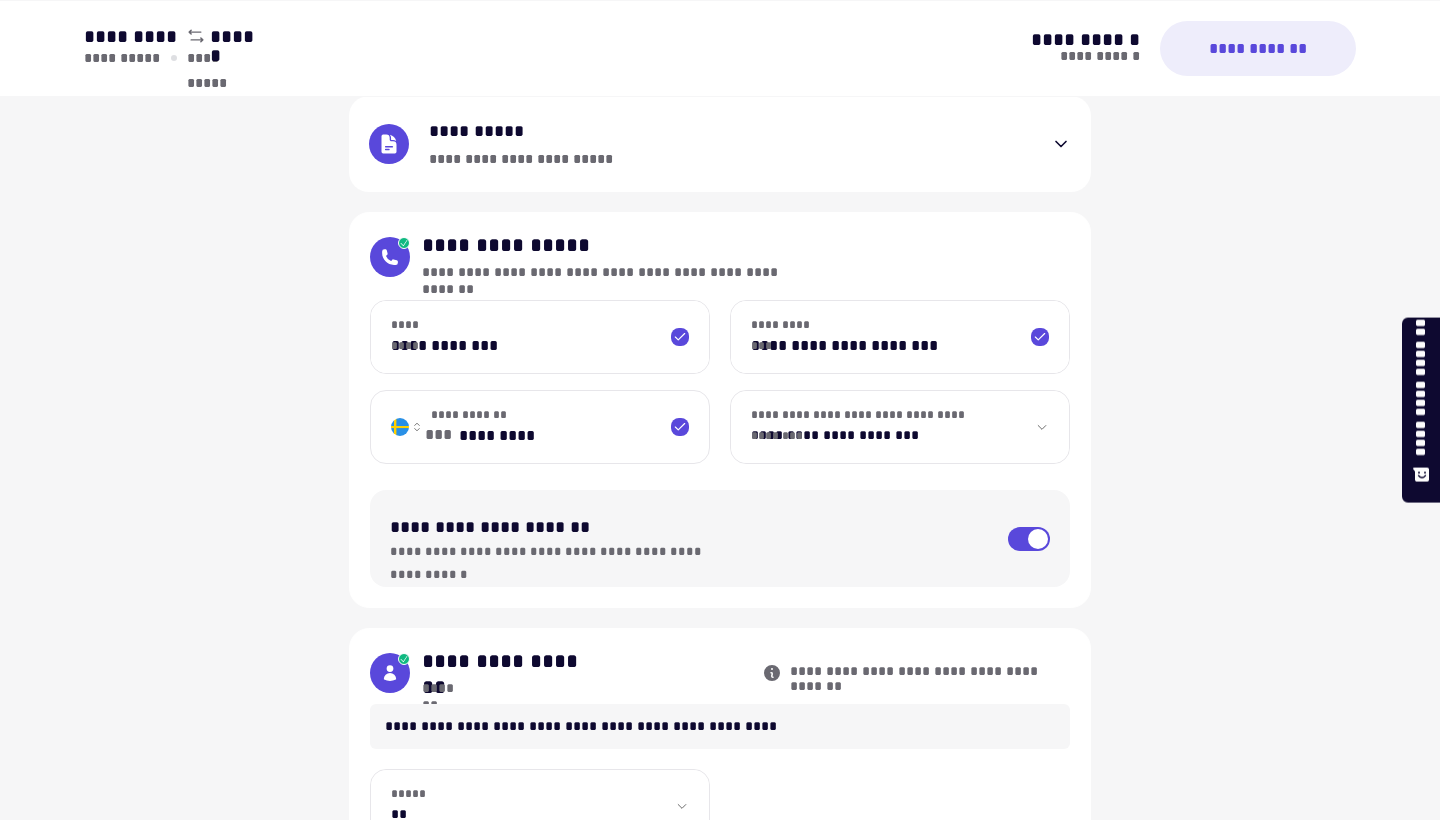 click on "**********" at bounding box center (720, 1022) 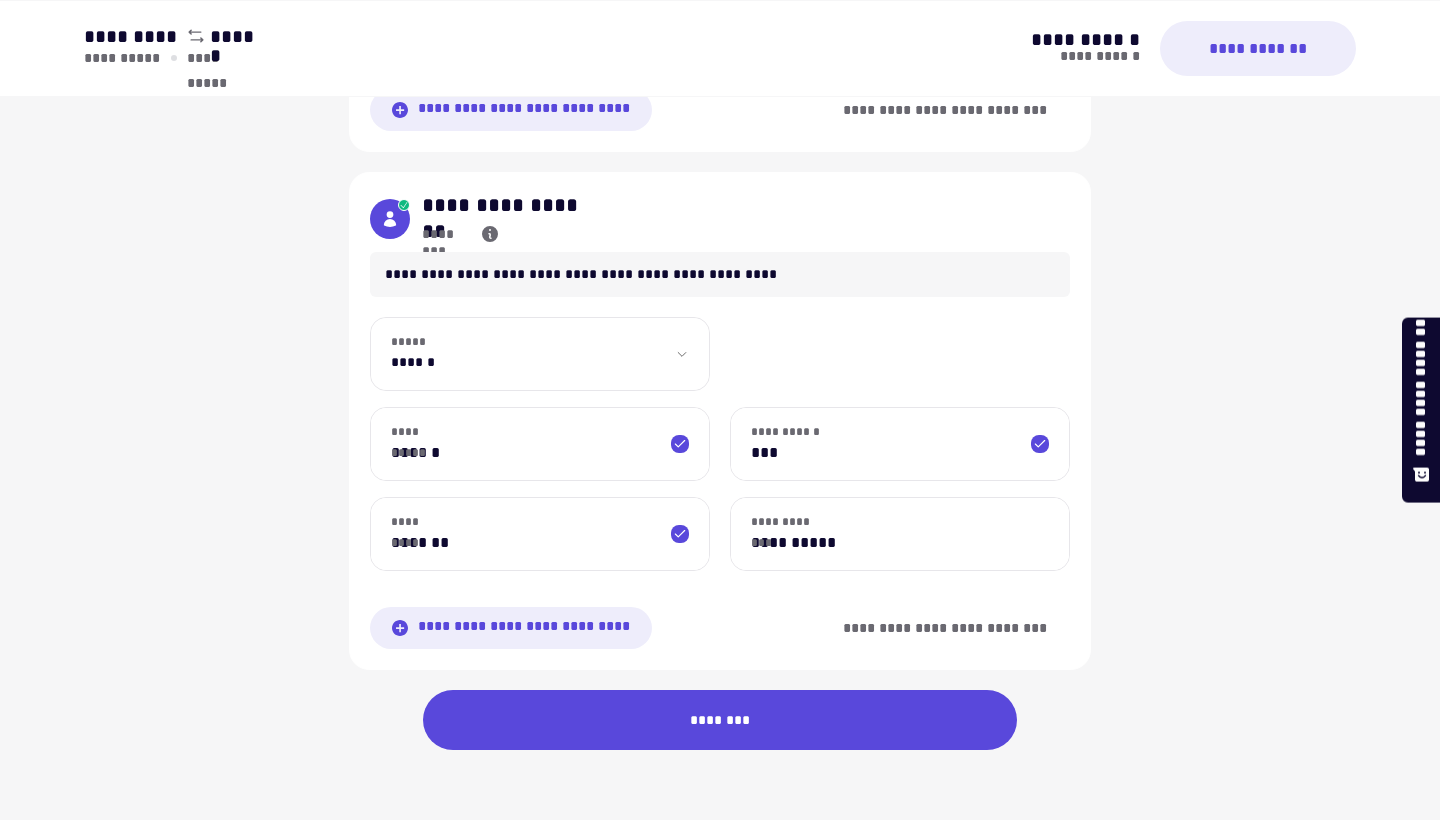 scroll, scrollTop: 1930, scrollLeft: 0, axis: vertical 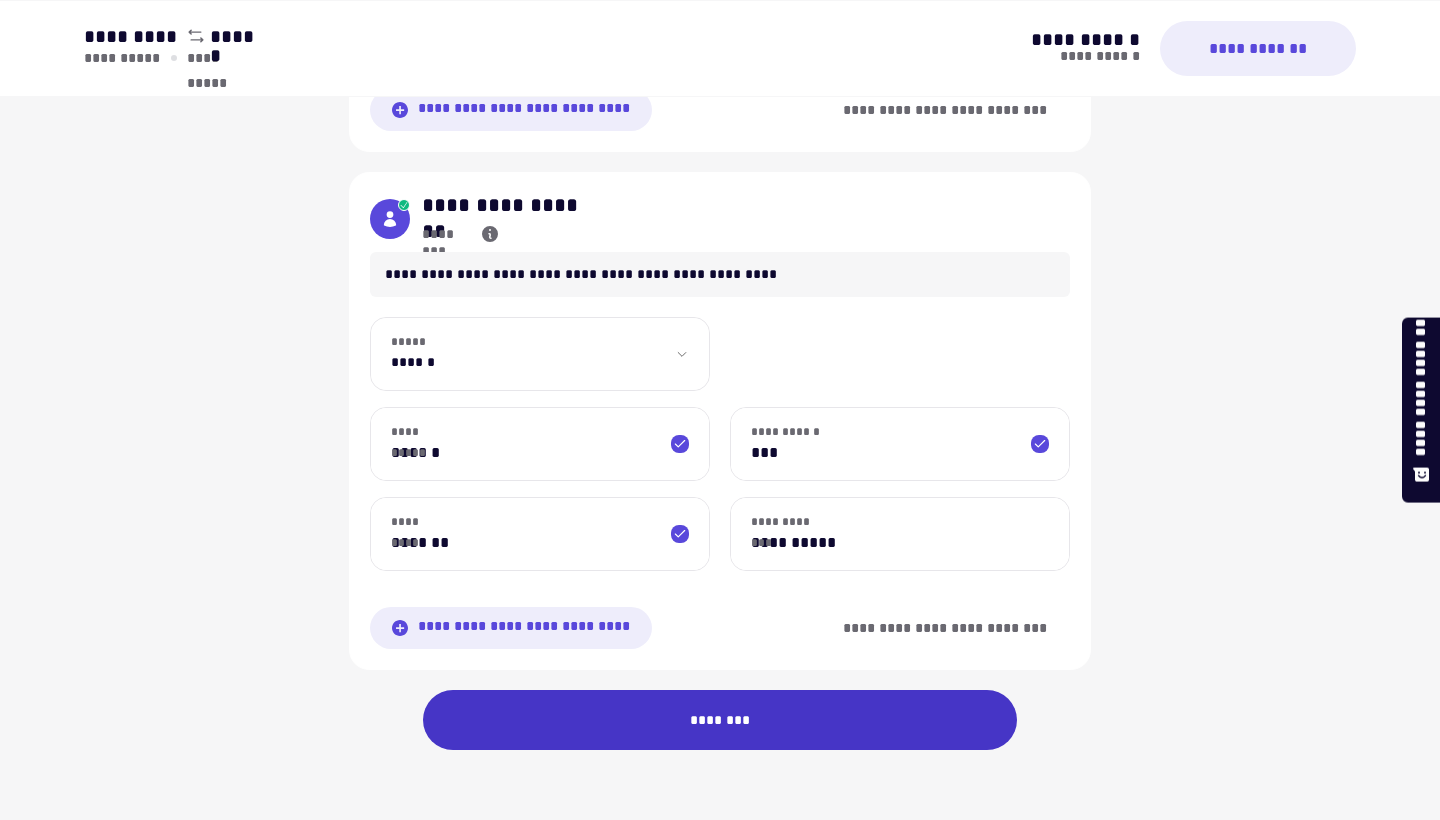click on "********" at bounding box center [720, 720] 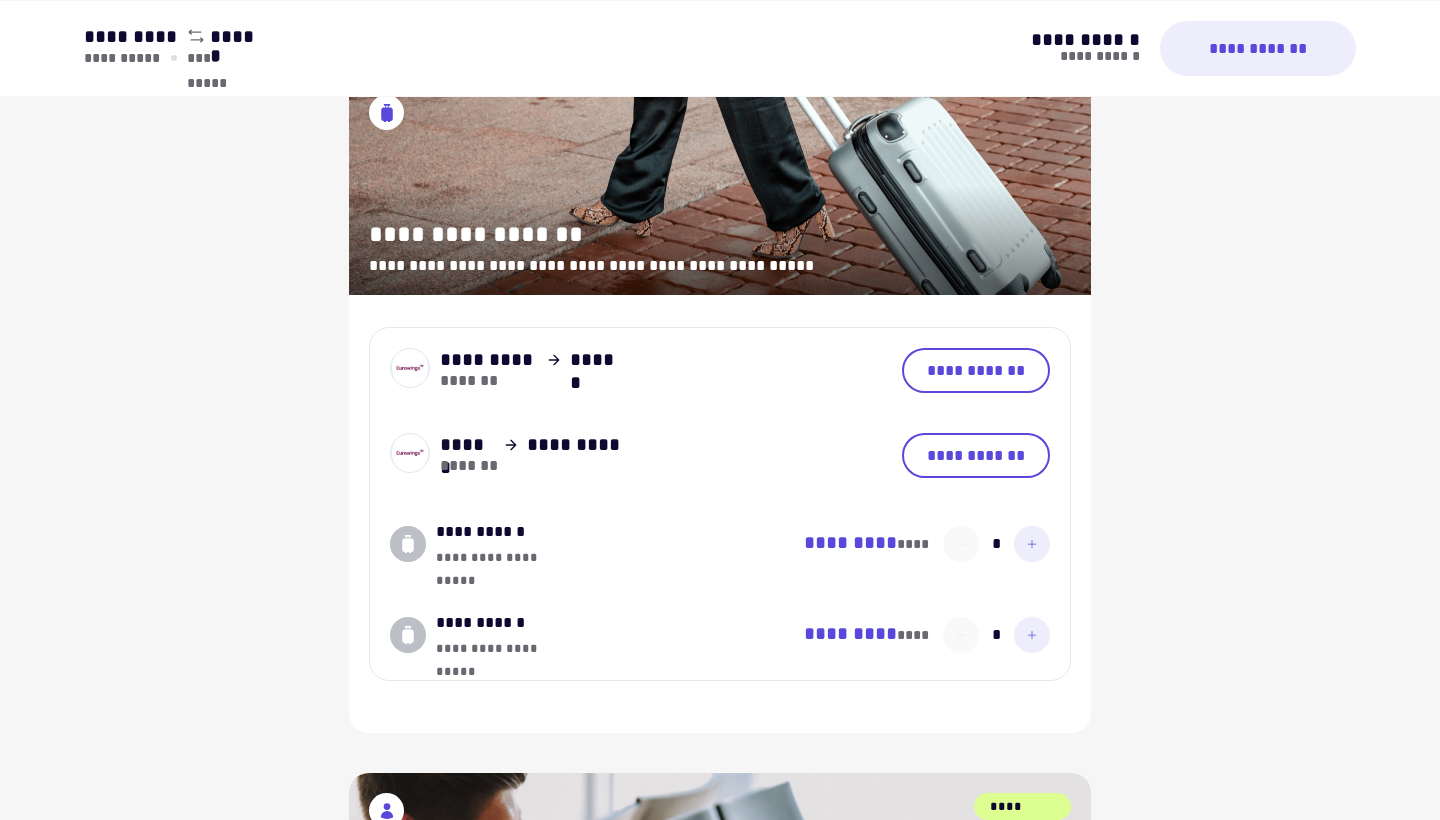 scroll, scrollTop: 791, scrollLeft: 0, axis: vertical 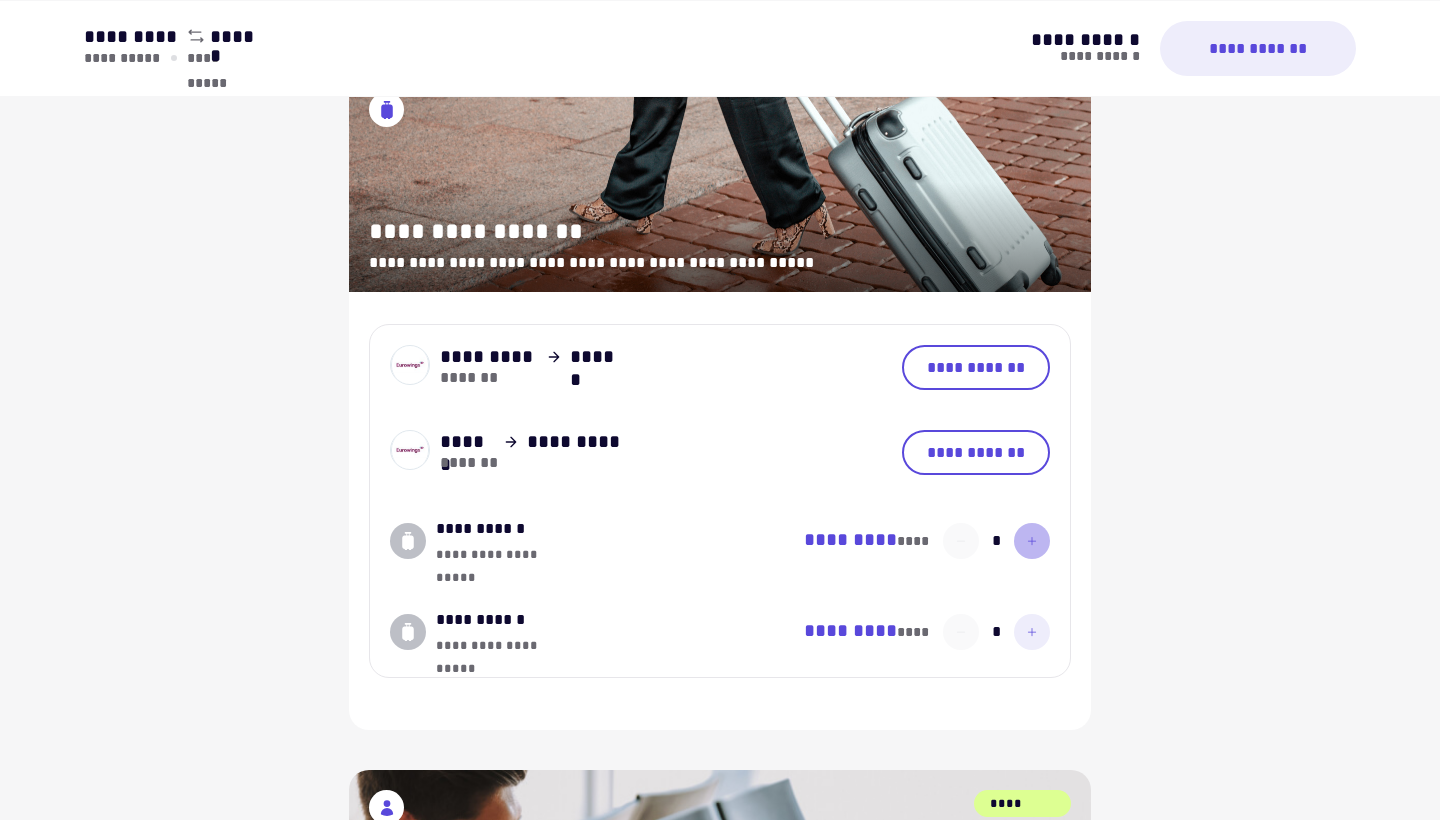 click at bounding box center (1032, 541) 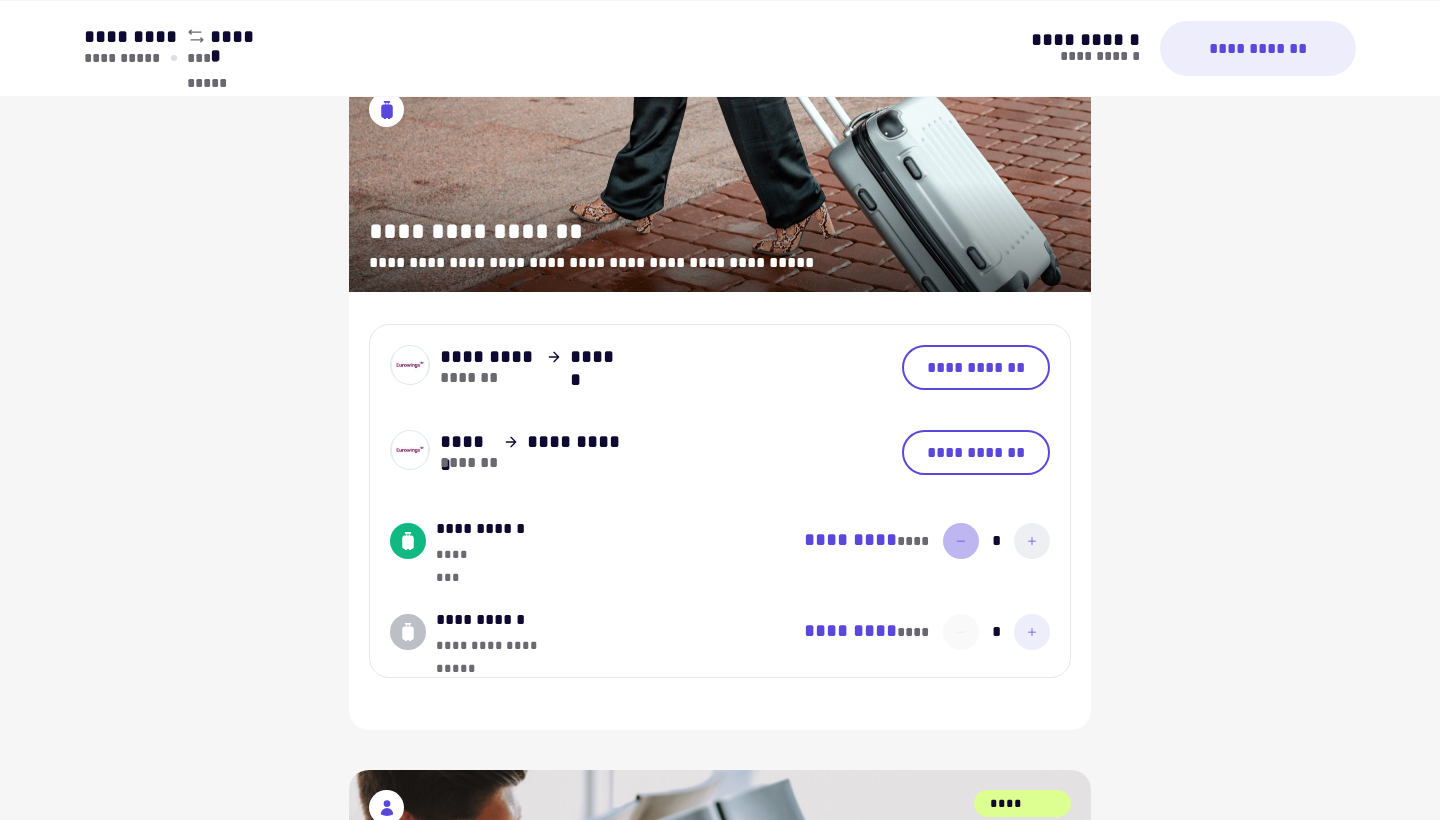 click at bounding box center (961, 541) 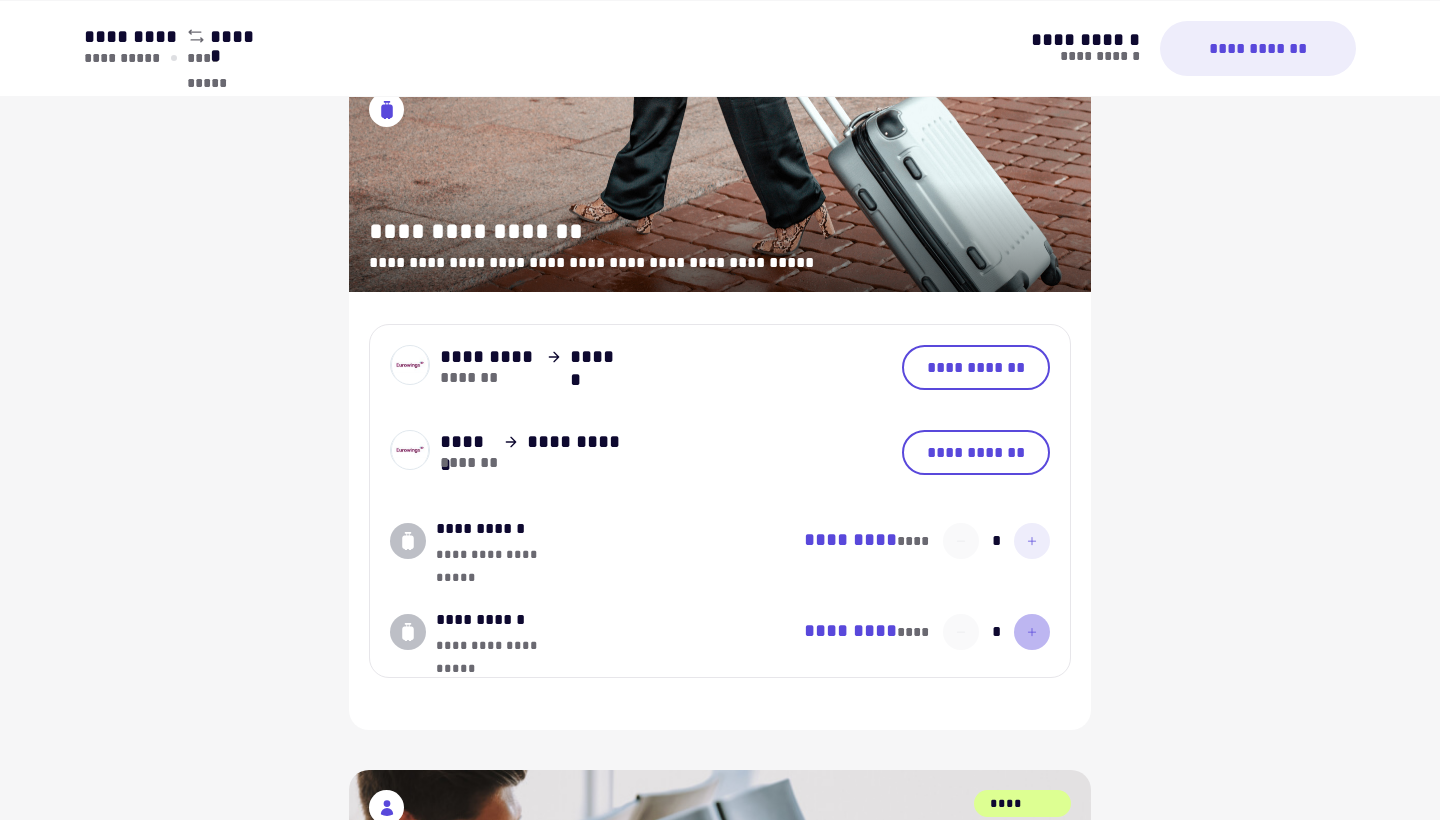 click at bounding box center [1032, 541] 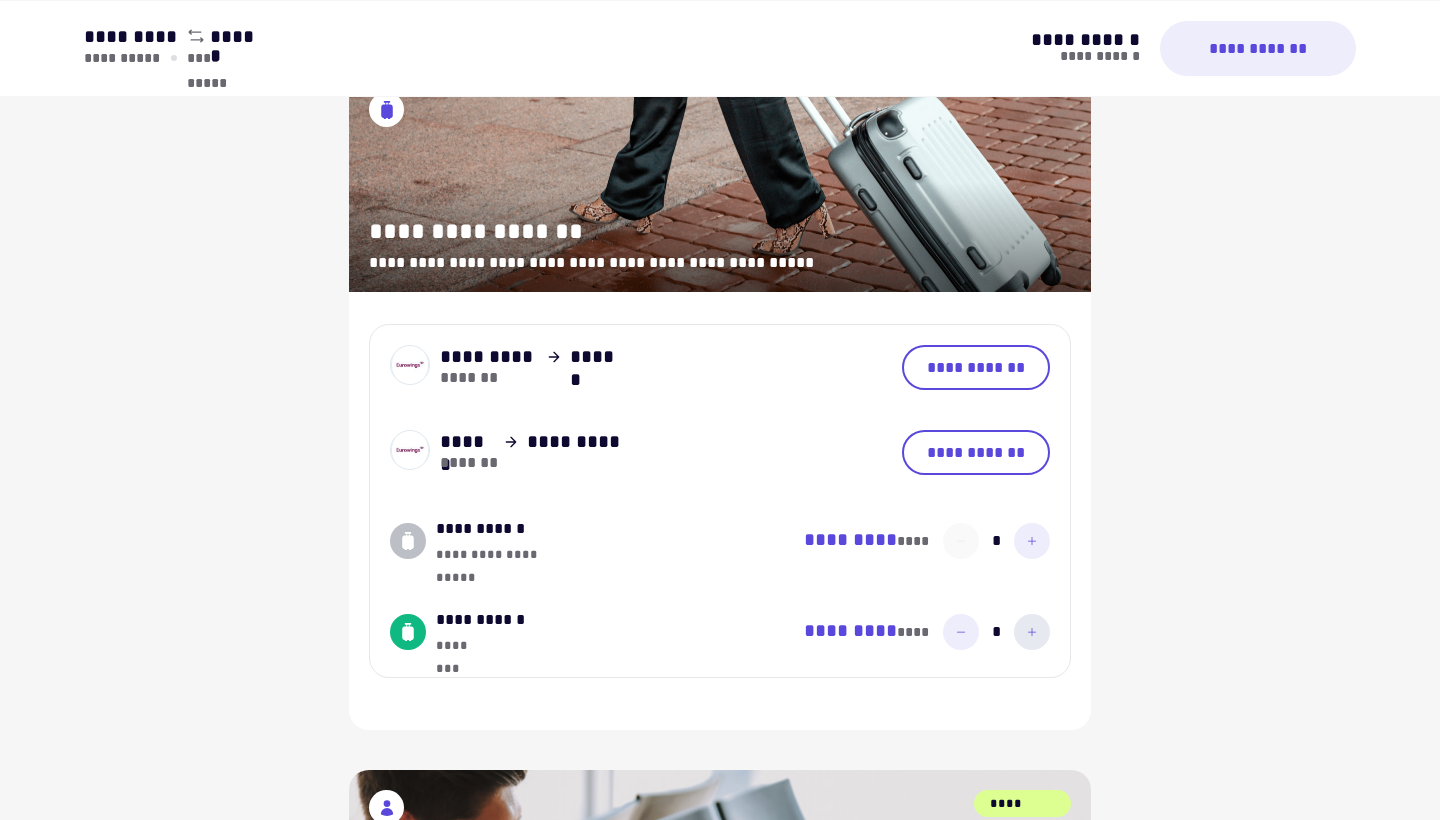 type 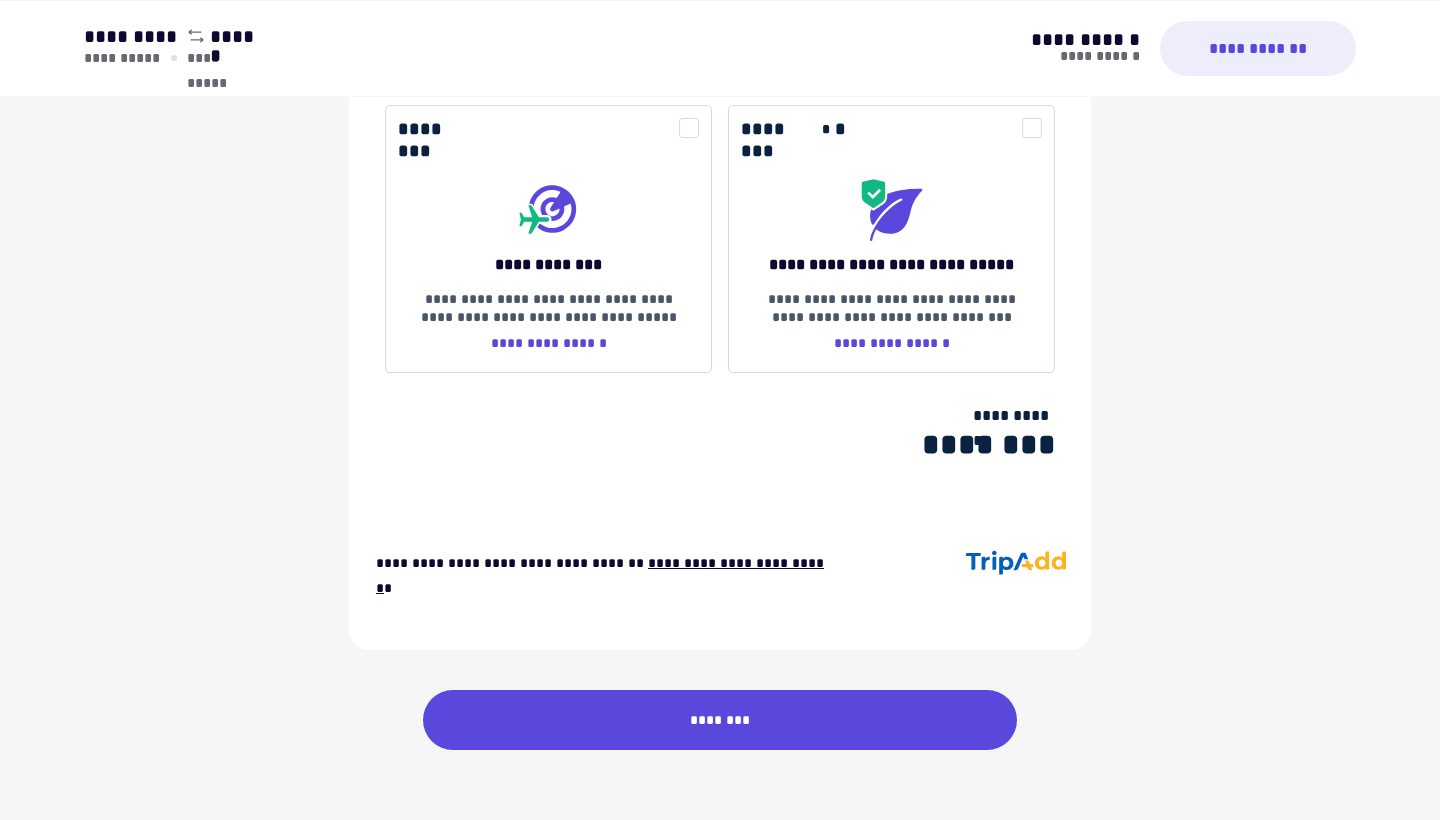scroll, scrollTop: 2699, scrollLeft: 0, axis: vertical 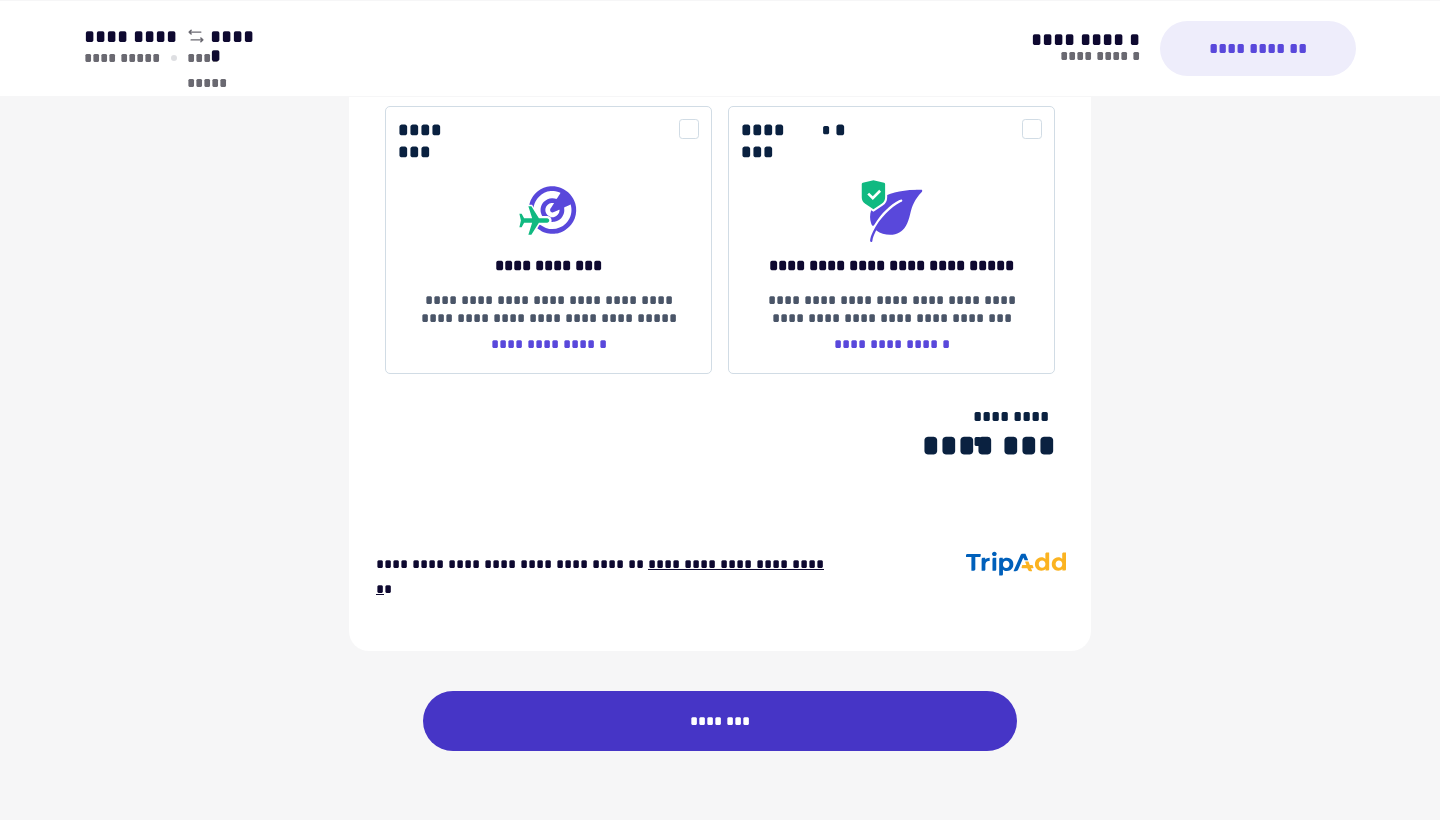 click on "********" at bounding box center [720, 721] 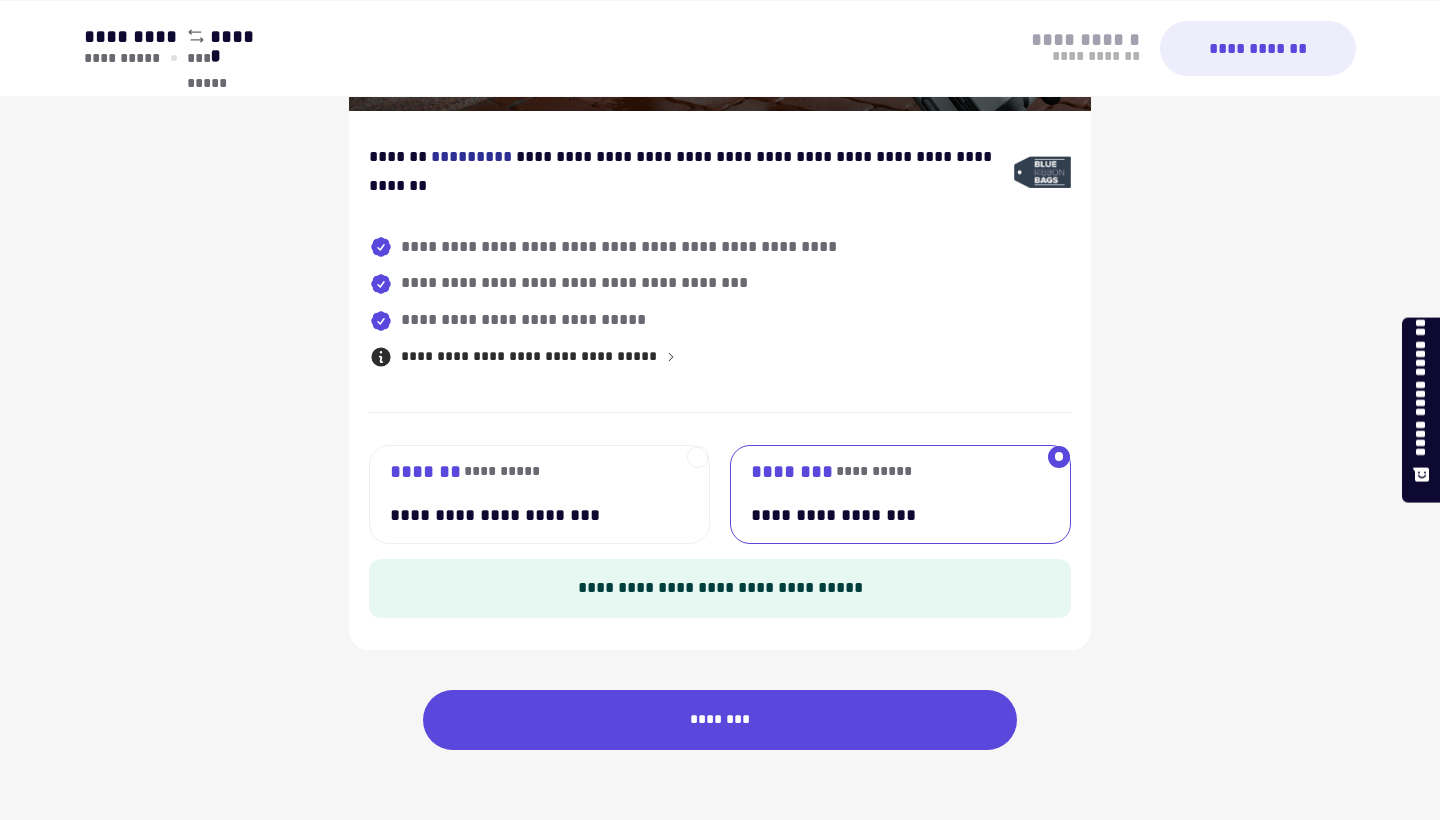 scroll, scrollTop: 0, scrollLeft: 0, axis: both 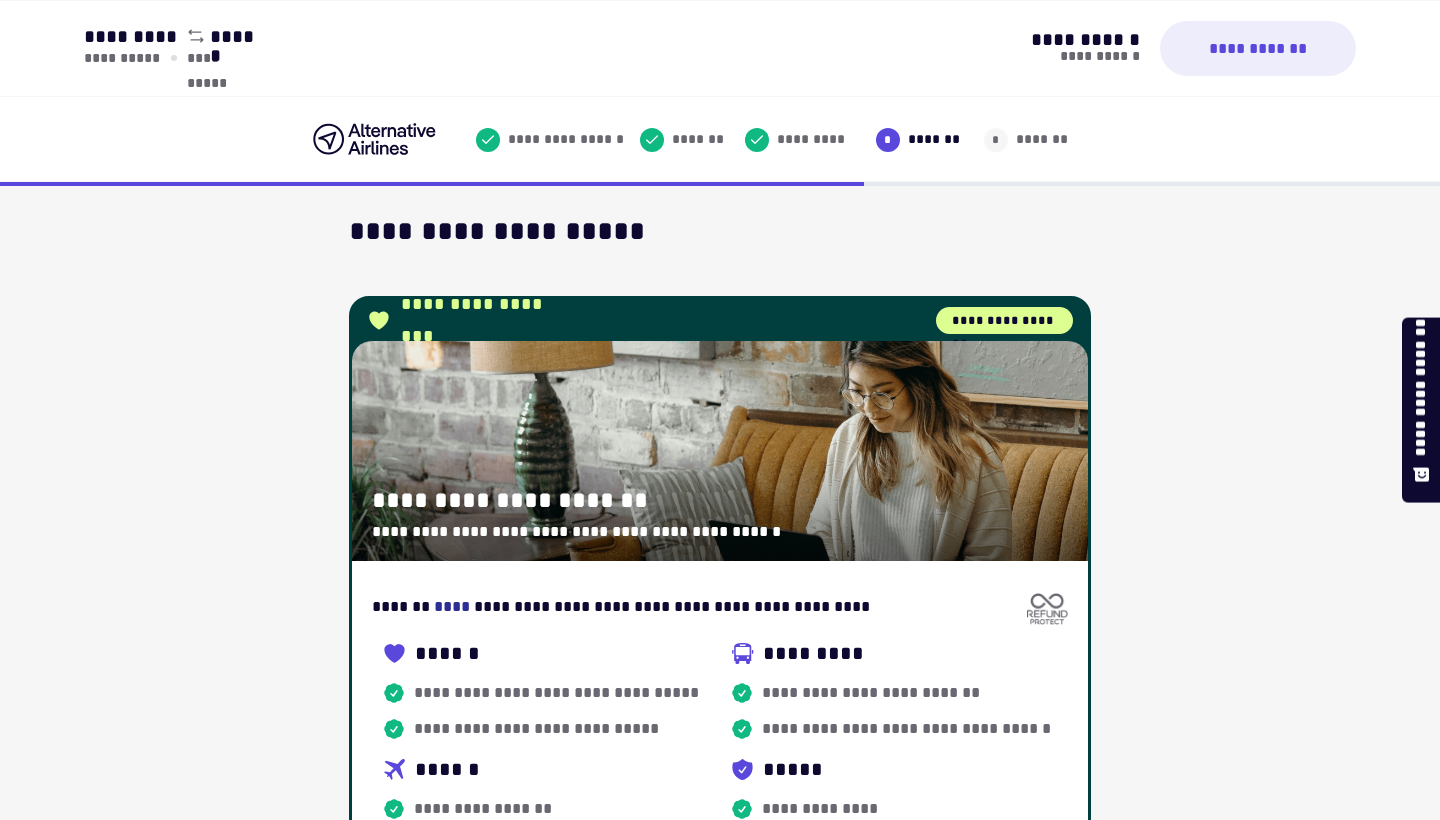 click on "**********" at bounding box center (720, 1187) 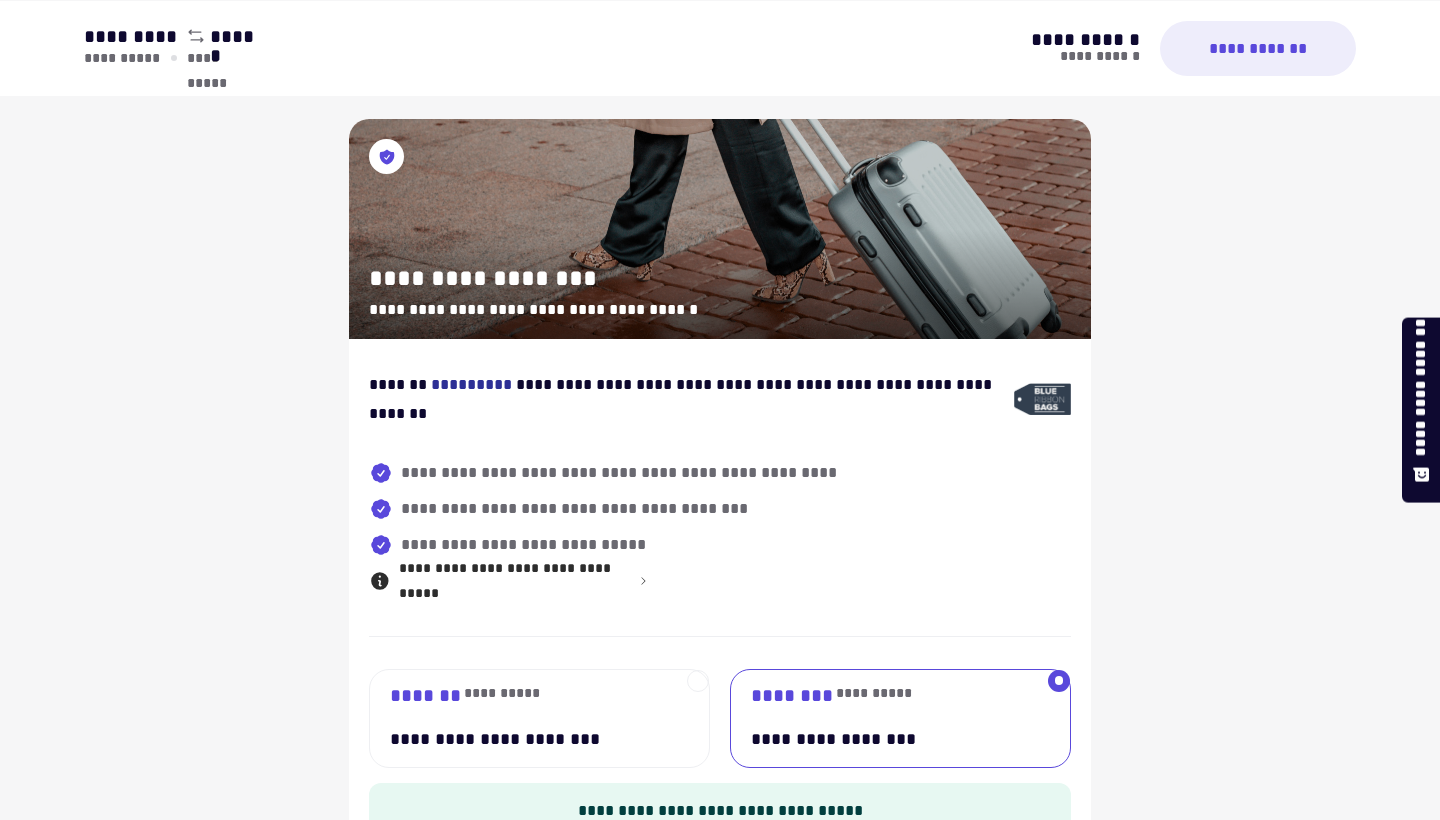 scroll, scrollTop: 1153, scrollLeft: 0, axis: vertical 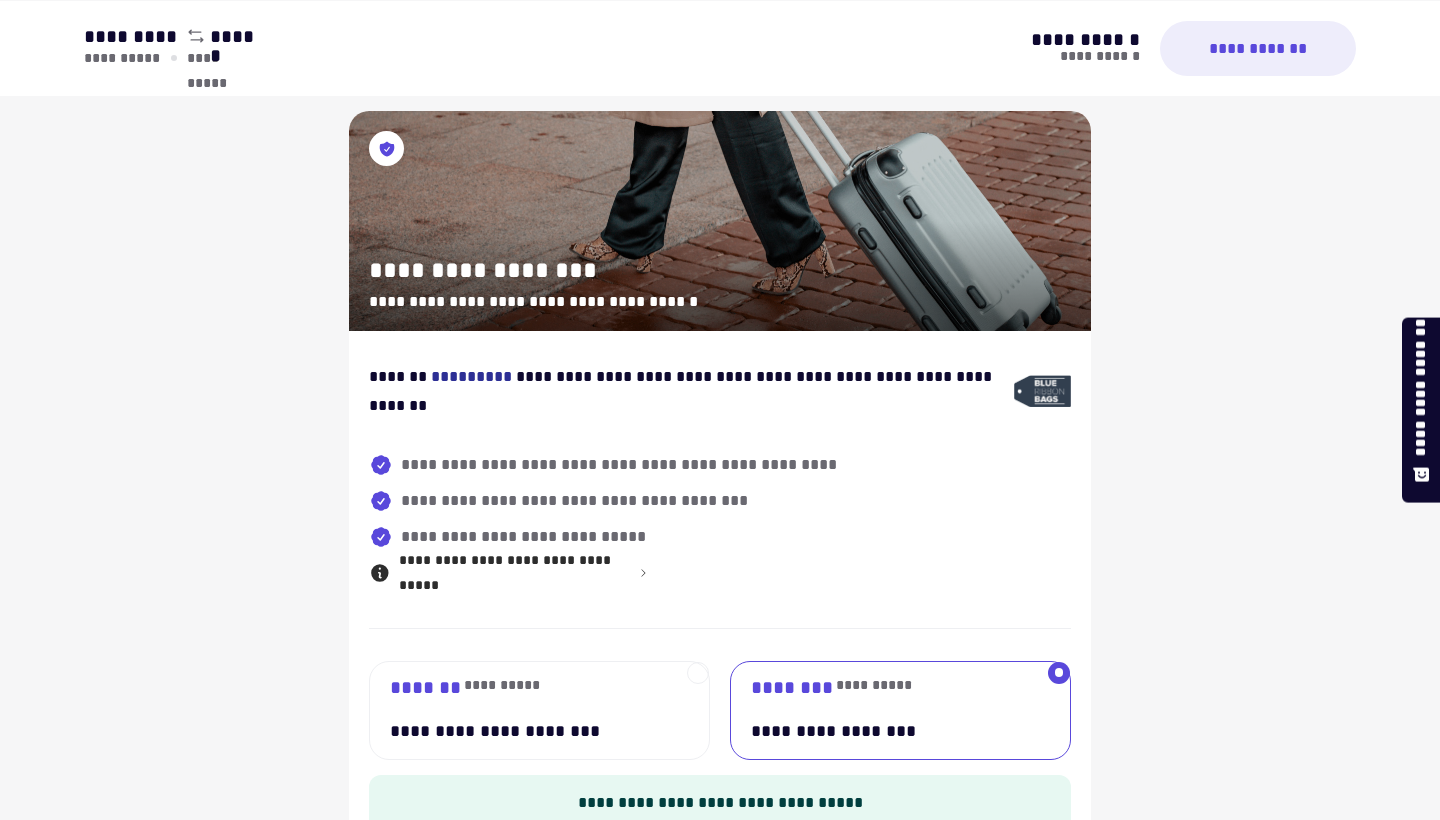 click on "**********" at bounding box center [720, 34] 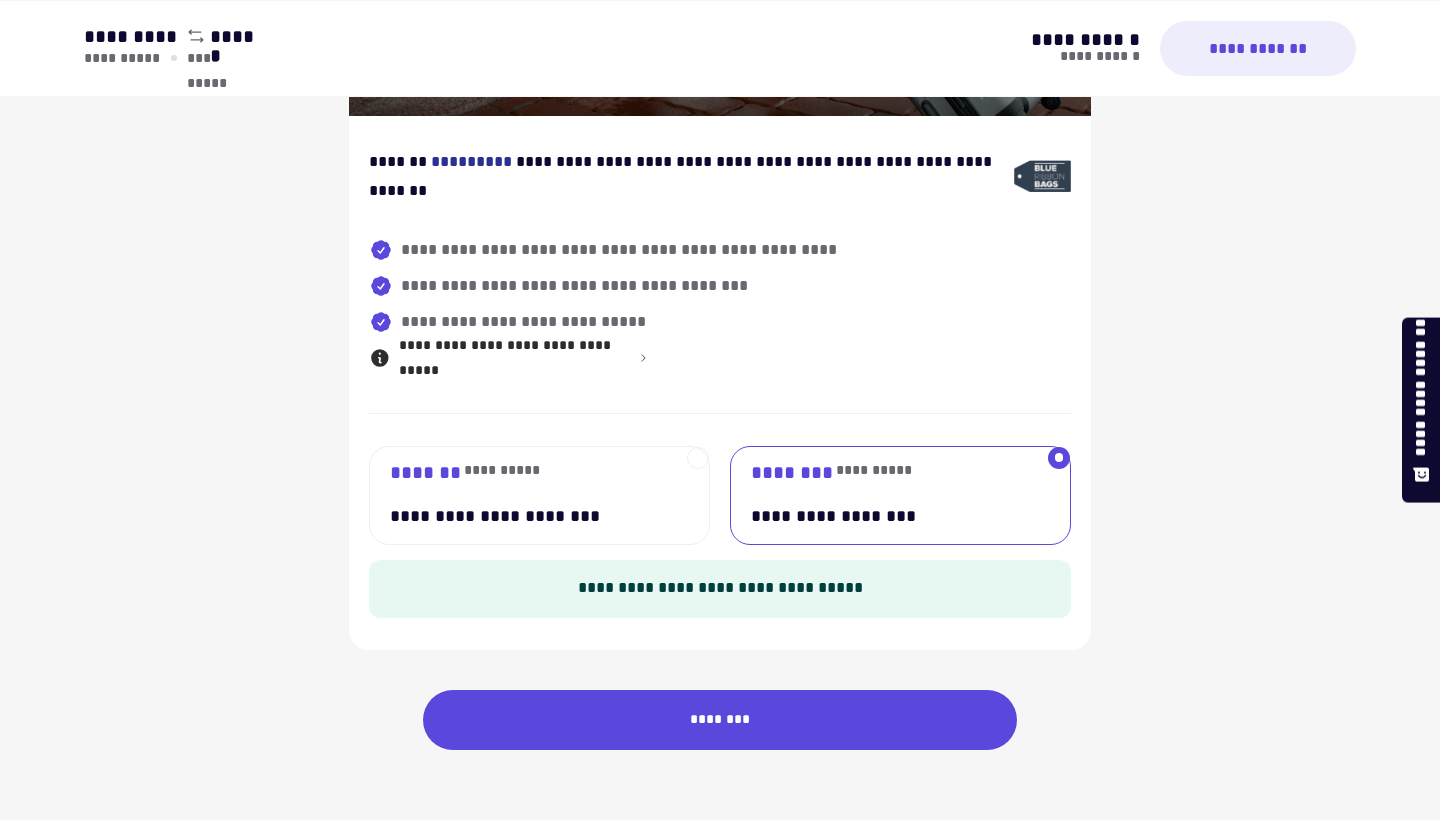 scroll, scrollTop: 1383, scrollLeft: 0, axis: vertical 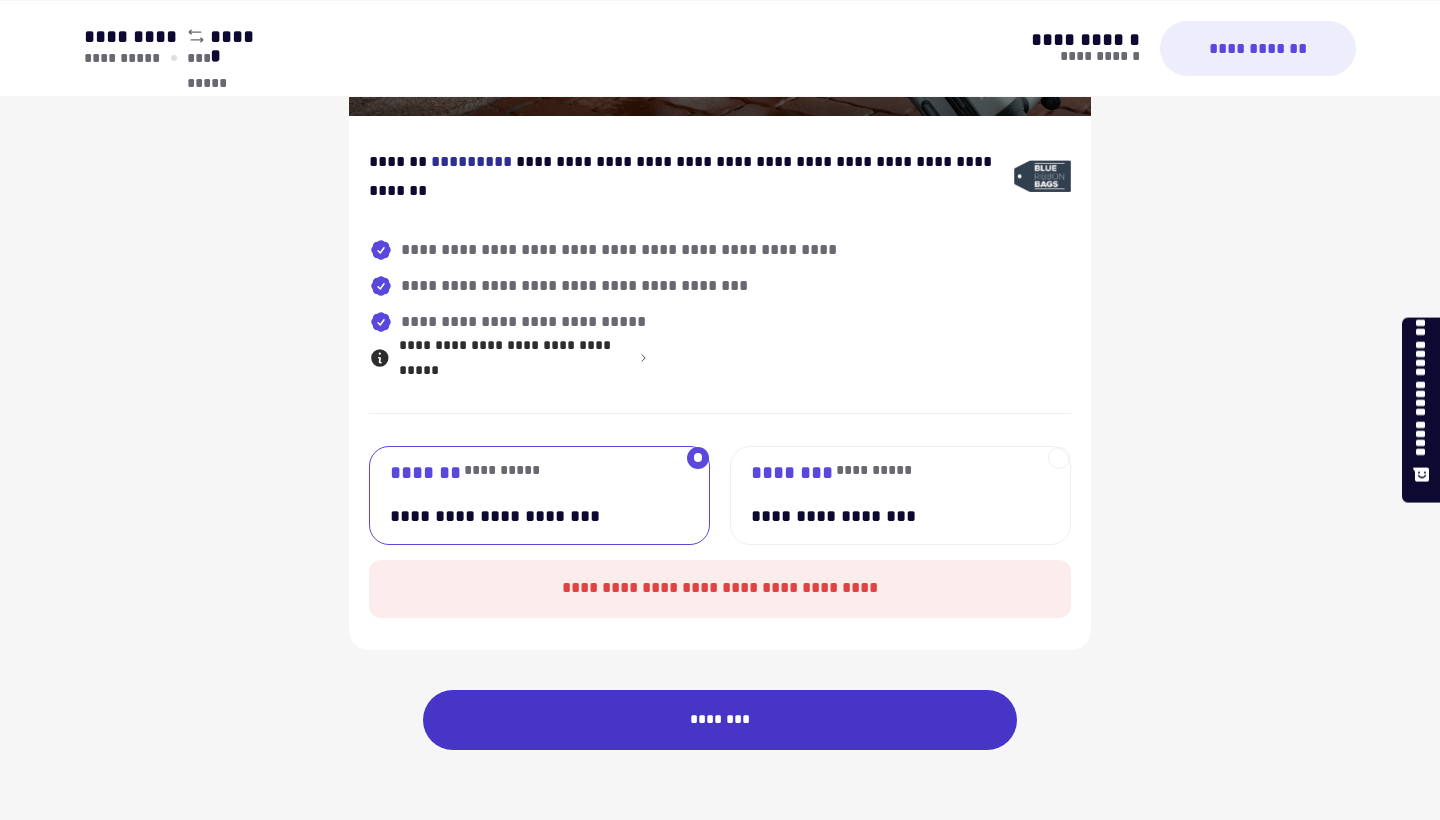 click on "********" at bounding box center [720, 720] 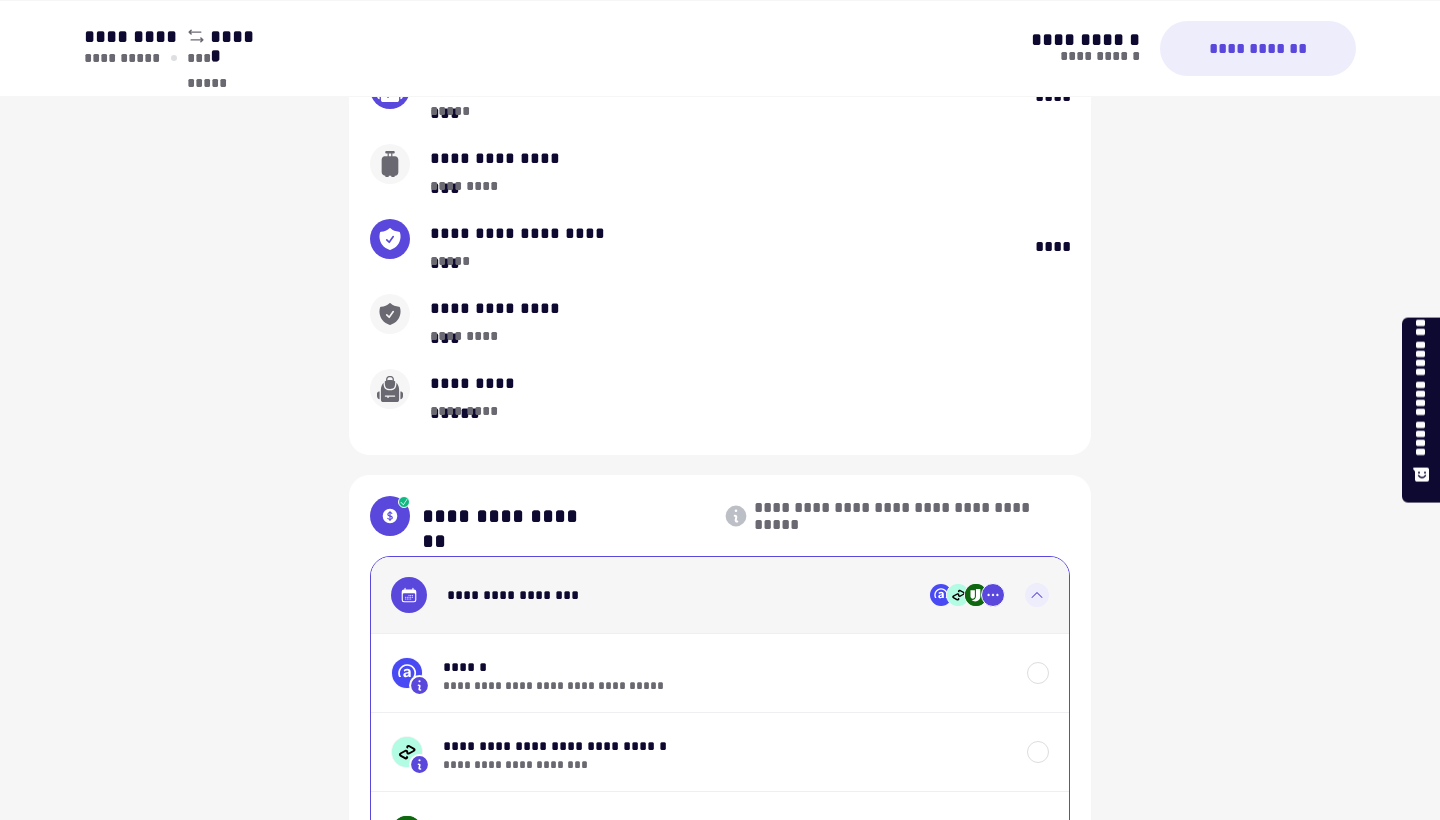 scroll, scrollTop: 1138, scrollLeft: 0, axis: vertical 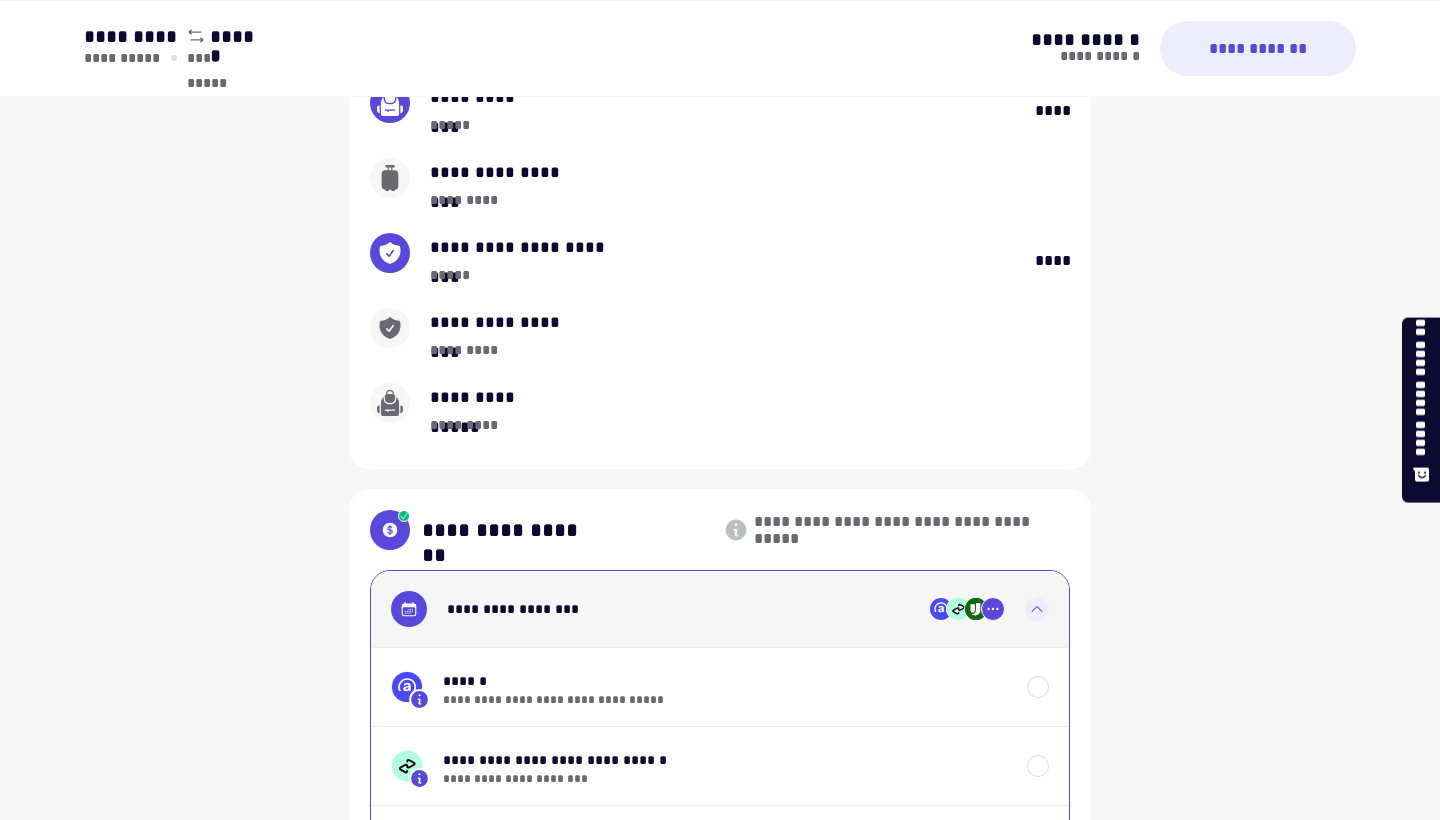 click on "****" at bounding box center (1053, 260) 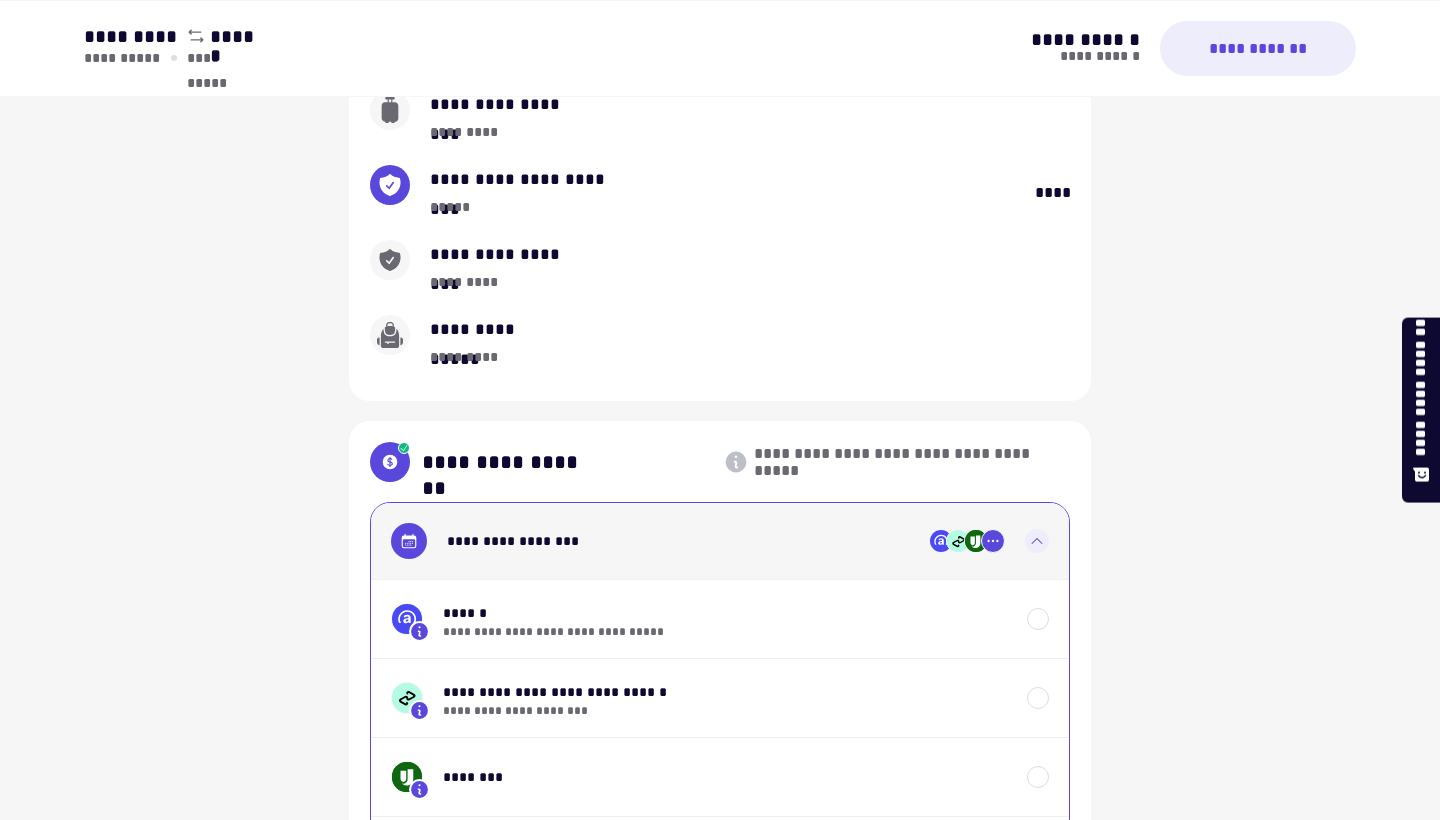 scroll, scrollTop: 1033, scrollLeft: 0, axis: vertical 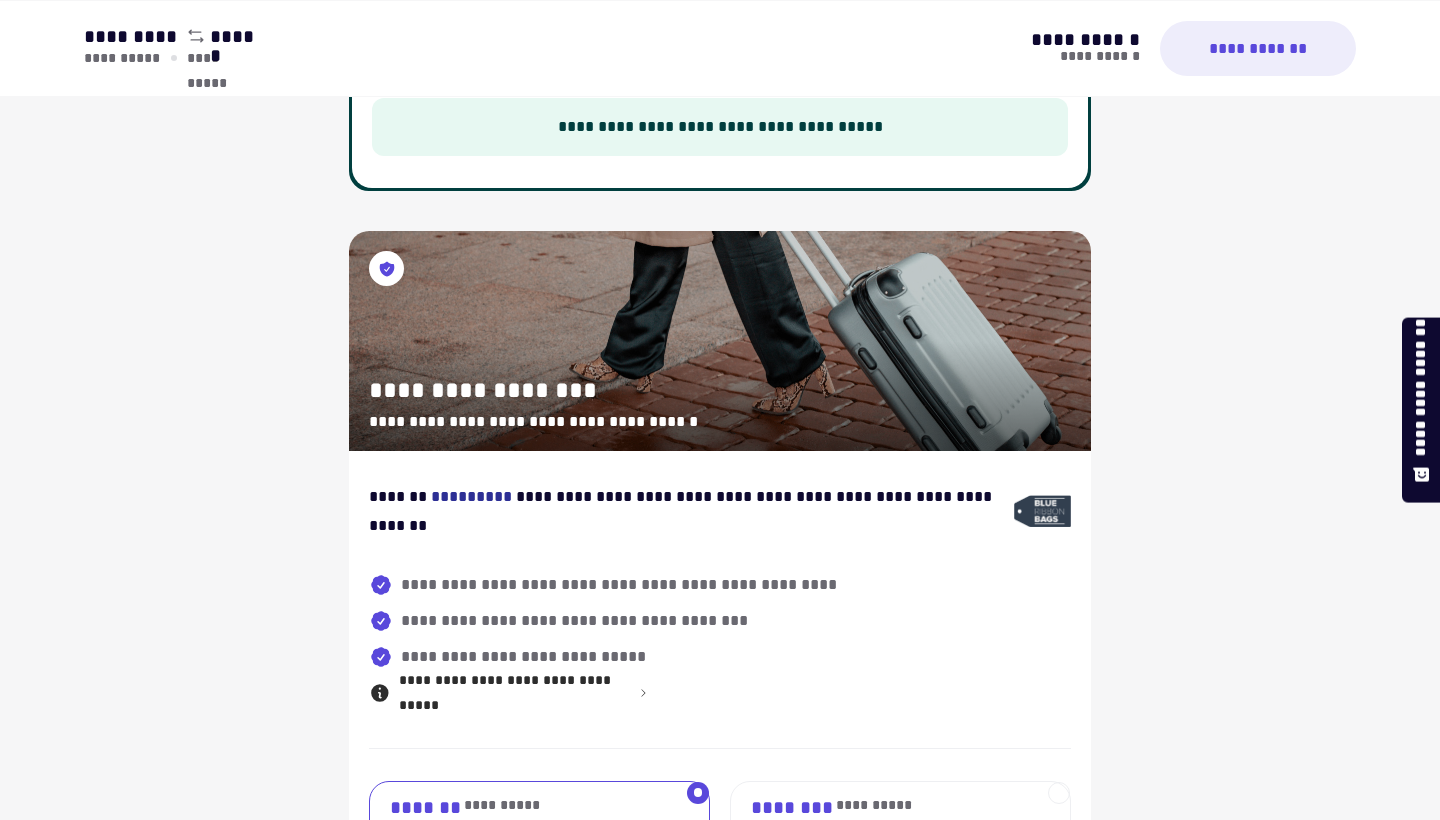 click on "**********" at bounding box center (720, 718) 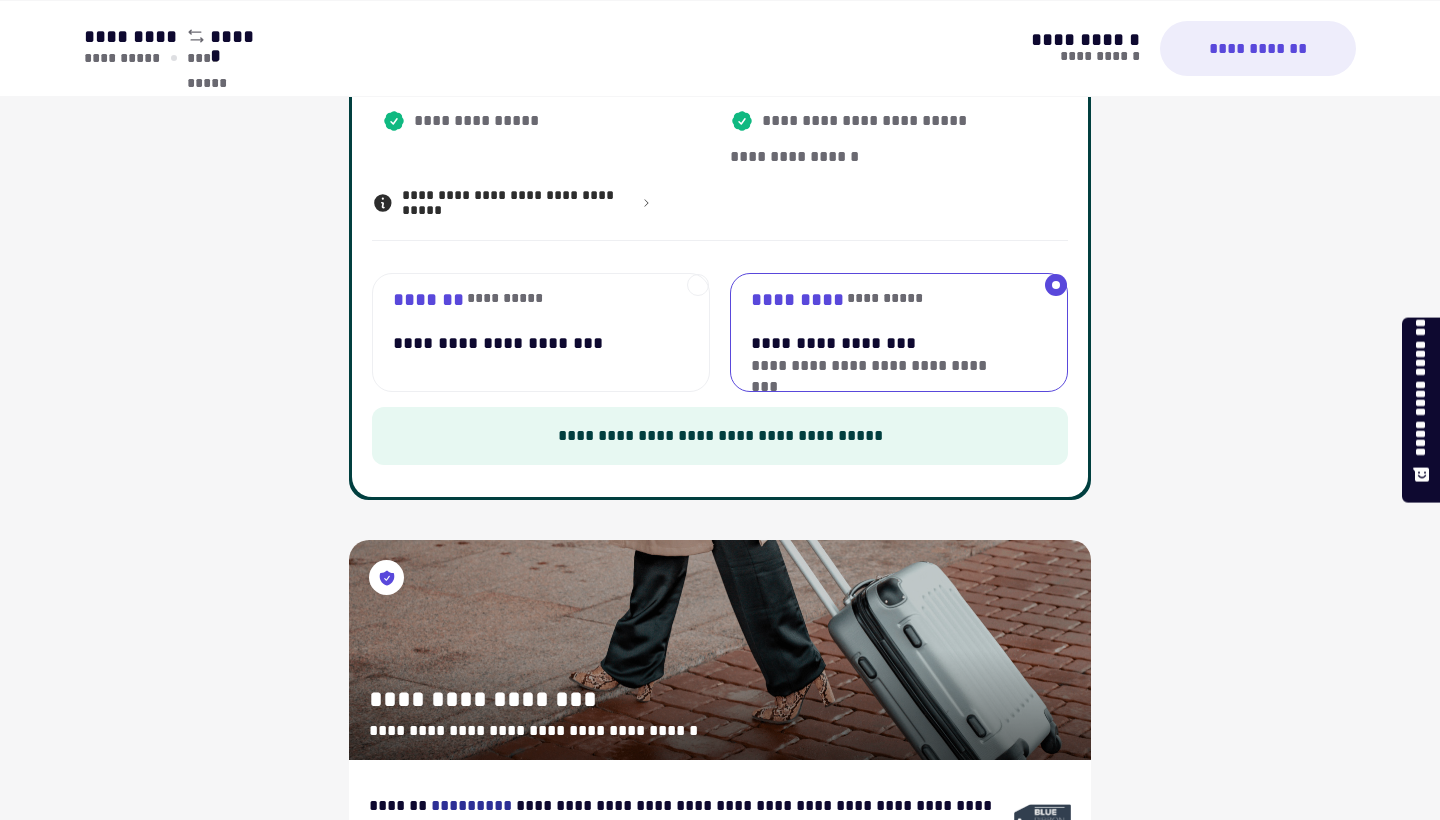 scroll, scrollTop: 732, scrollLeft: 0, axis: vertical 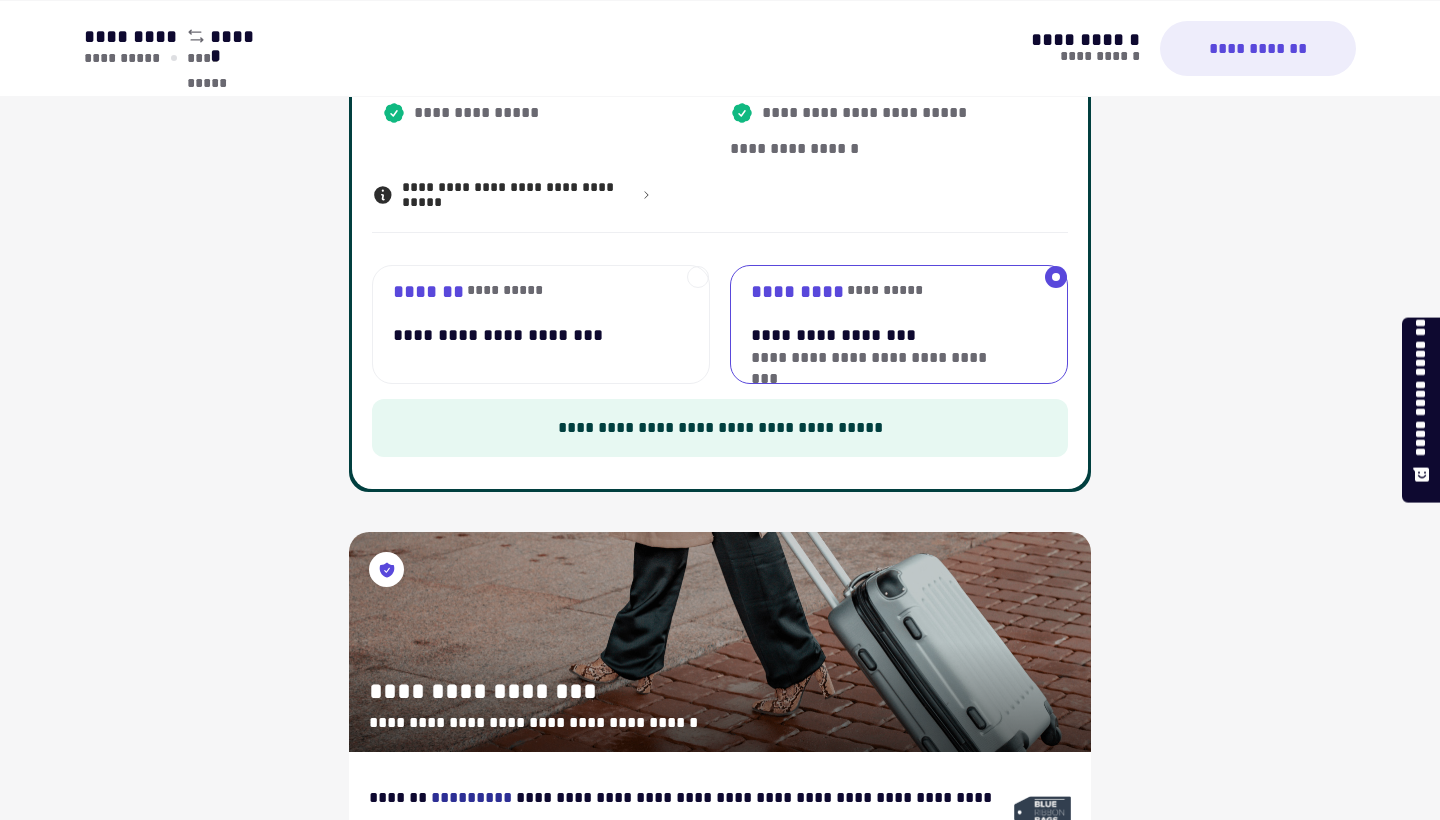 click on "**********" at bounding box center (530, 324) 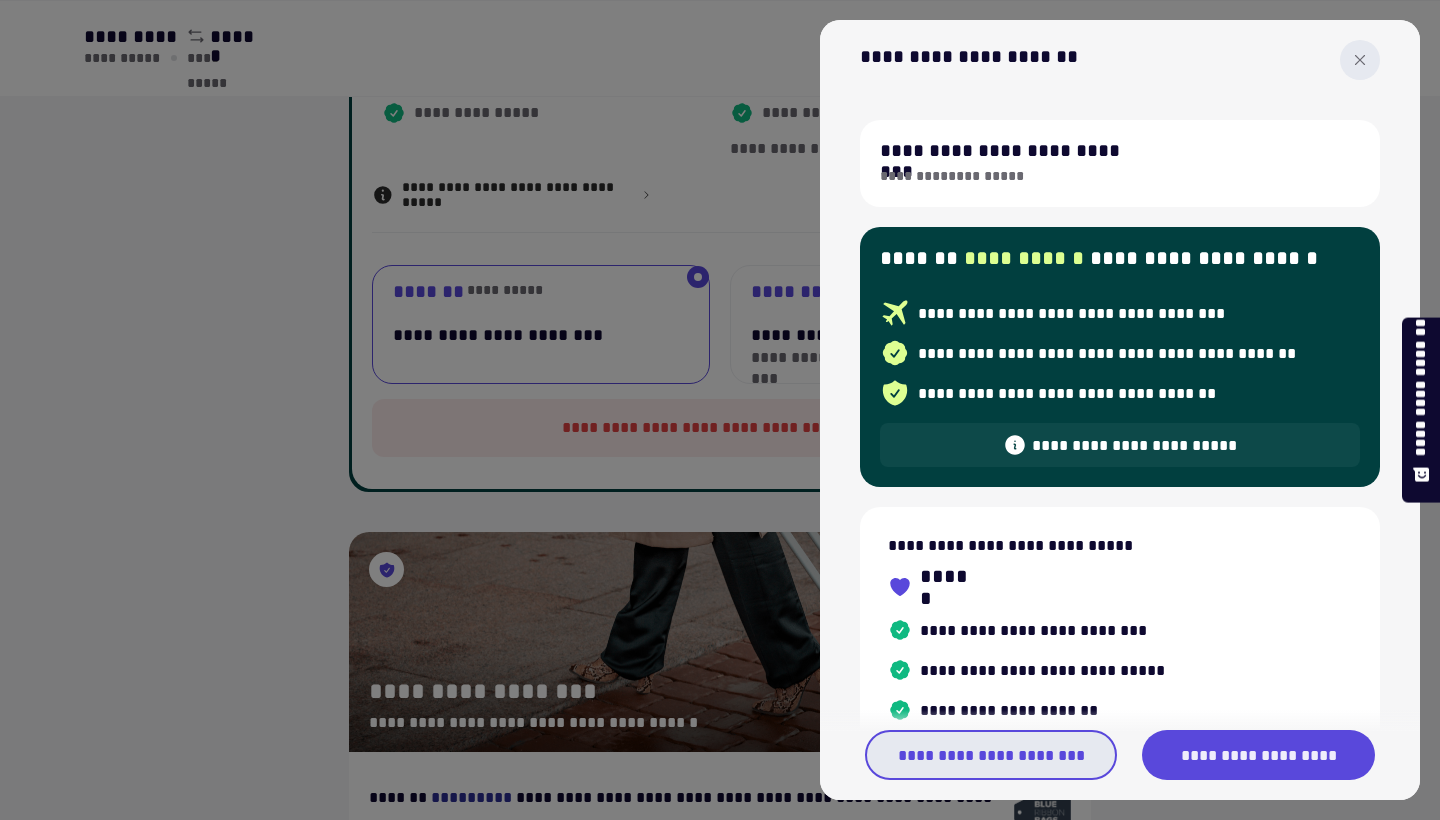 click on "**********" at bounding box center [991, 755] 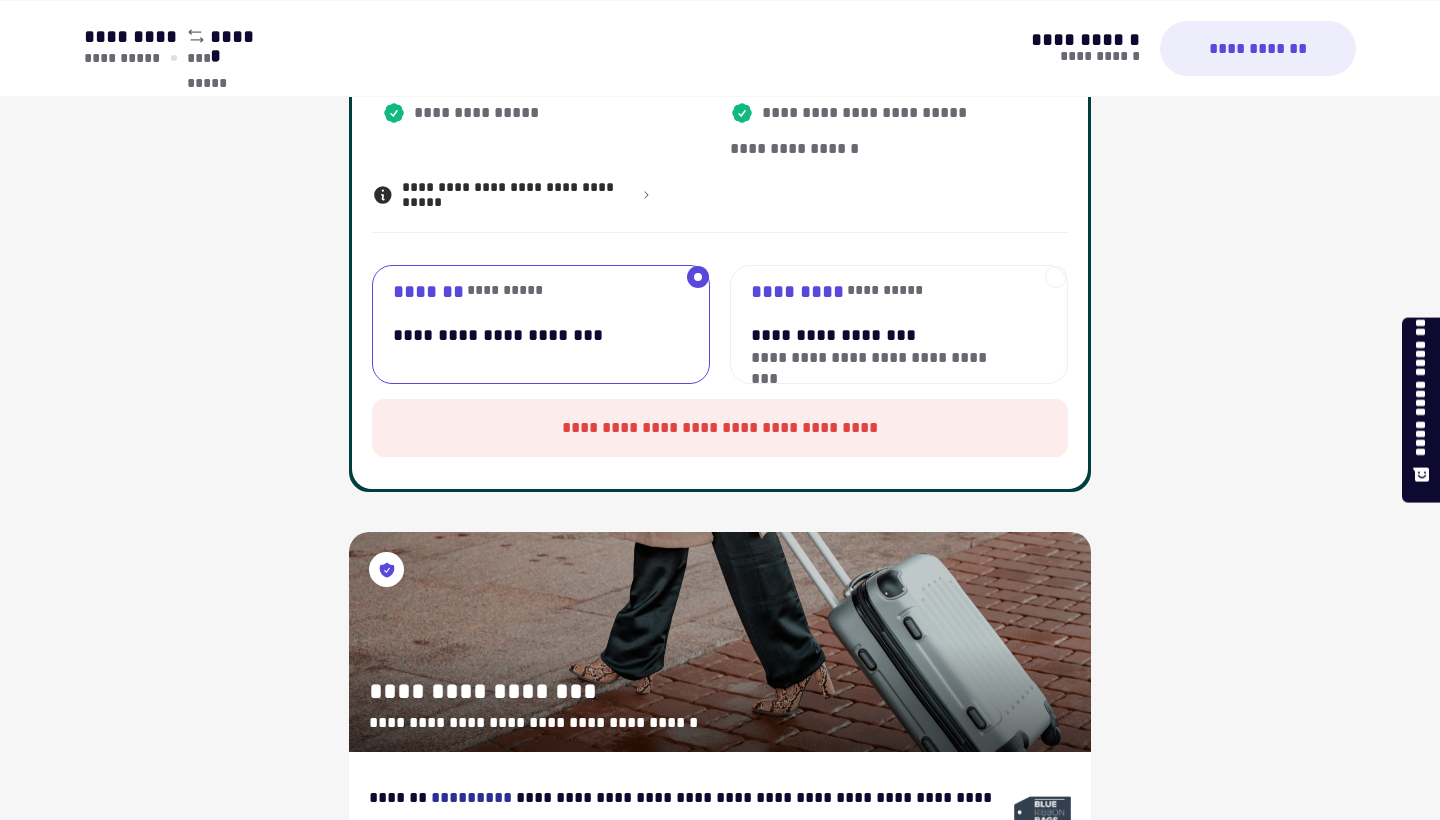click on "**********" at bounding box center [720, 455] 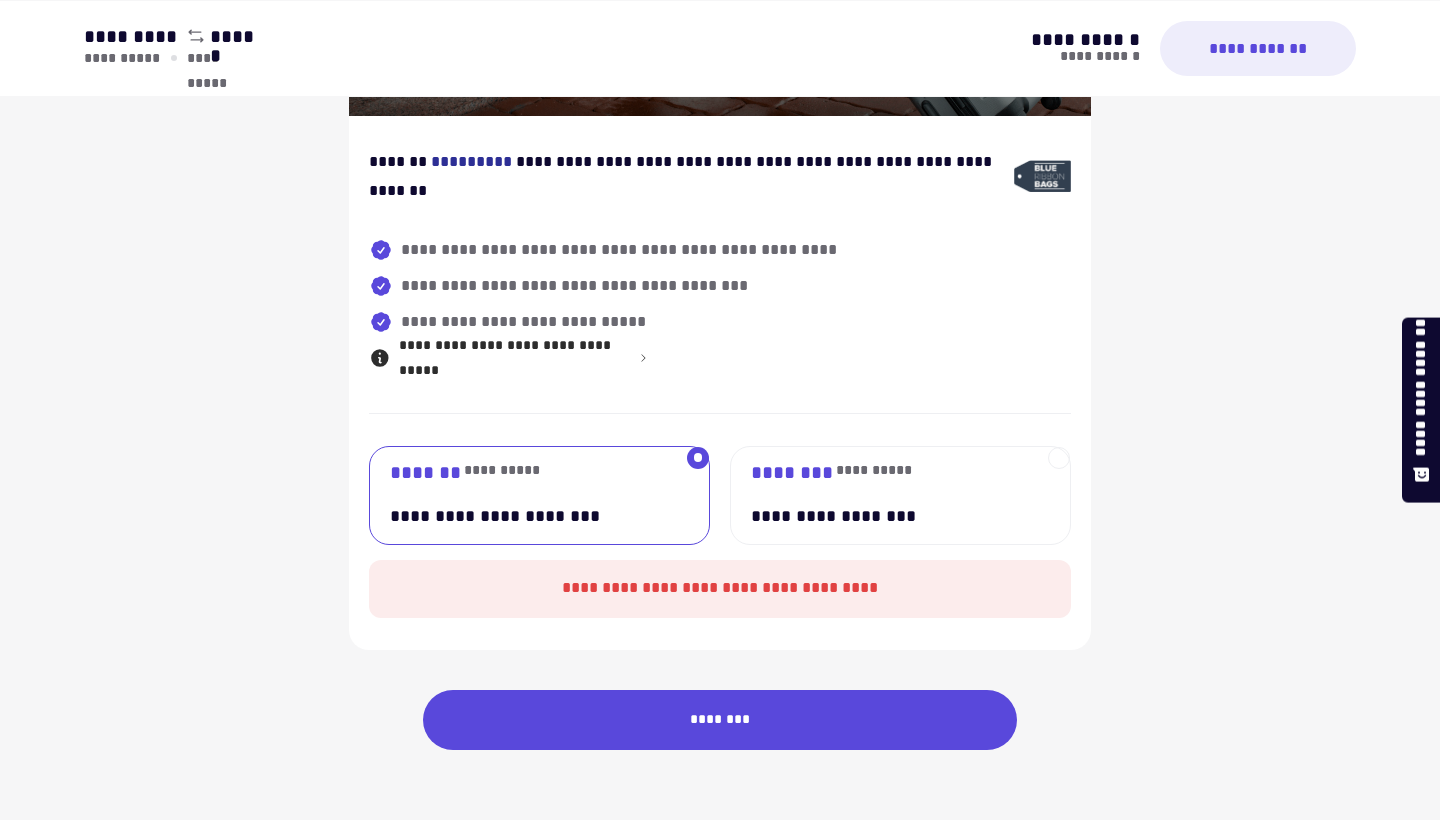 scroll, scrollTop: 1383, scrollLeft: 0, axis: vertical 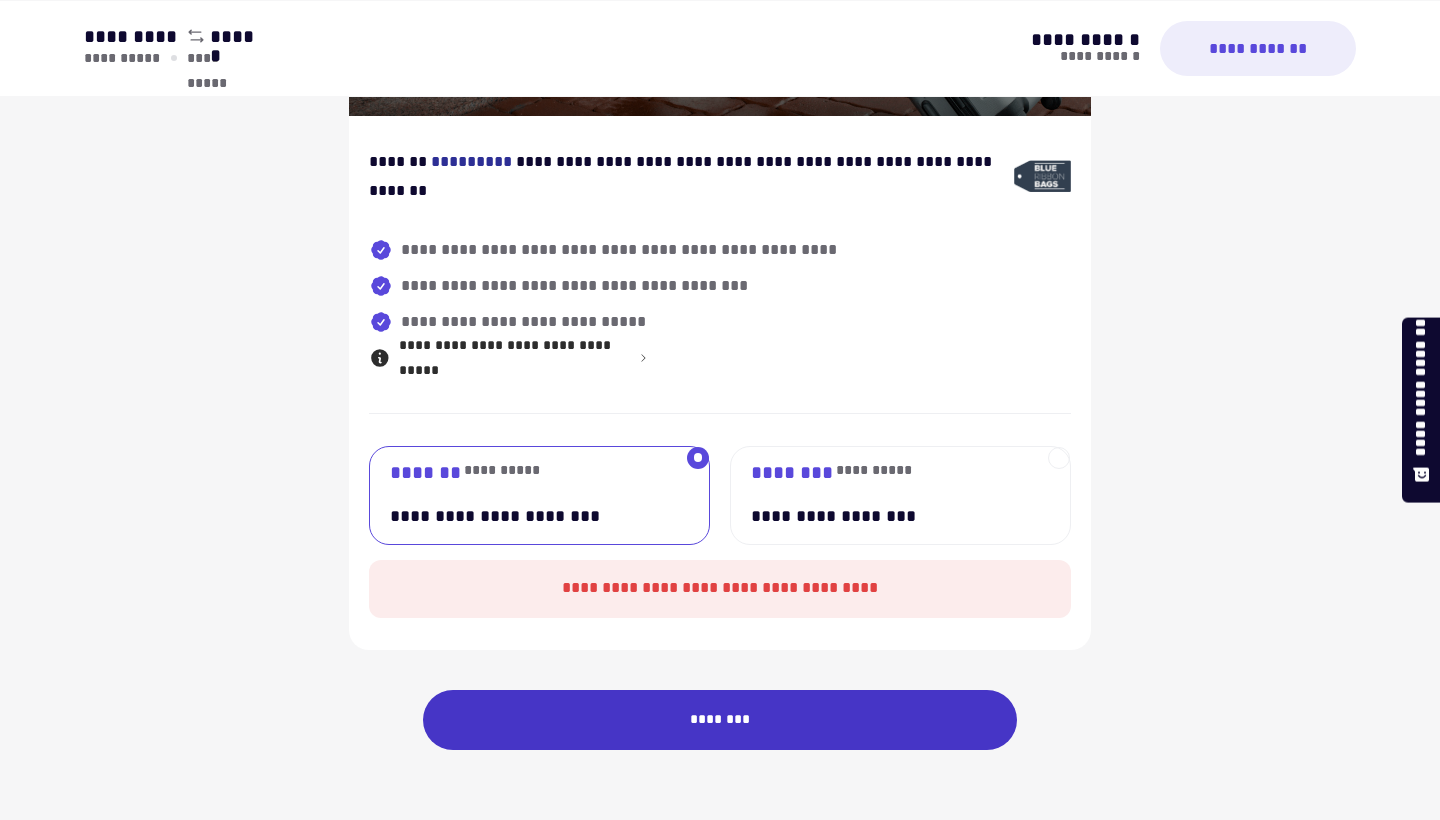 click on "********" at bounding box center (720, 720) 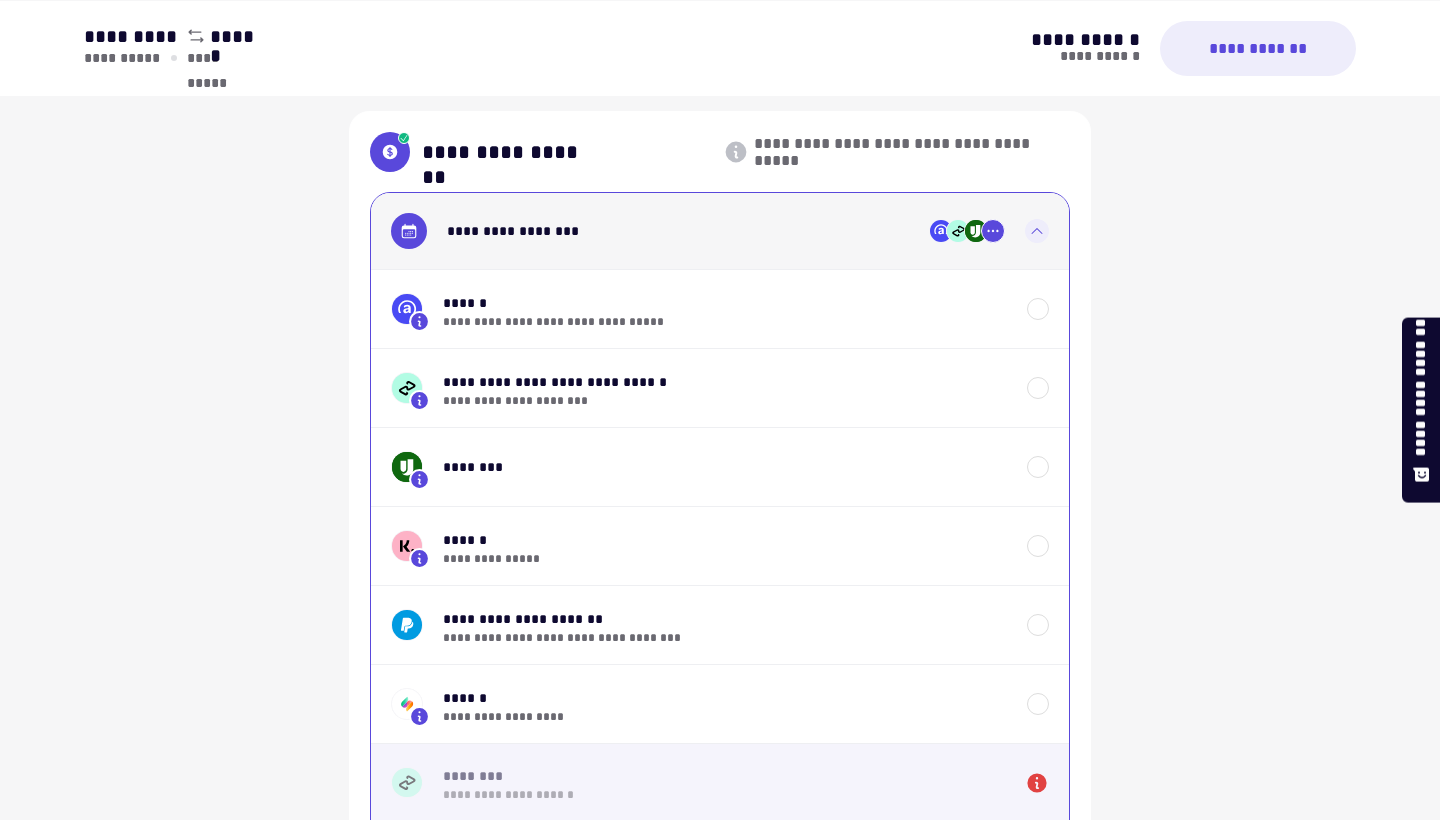 scroll, scrollTop: 1508, scrollLeft: 0, axis: vertical 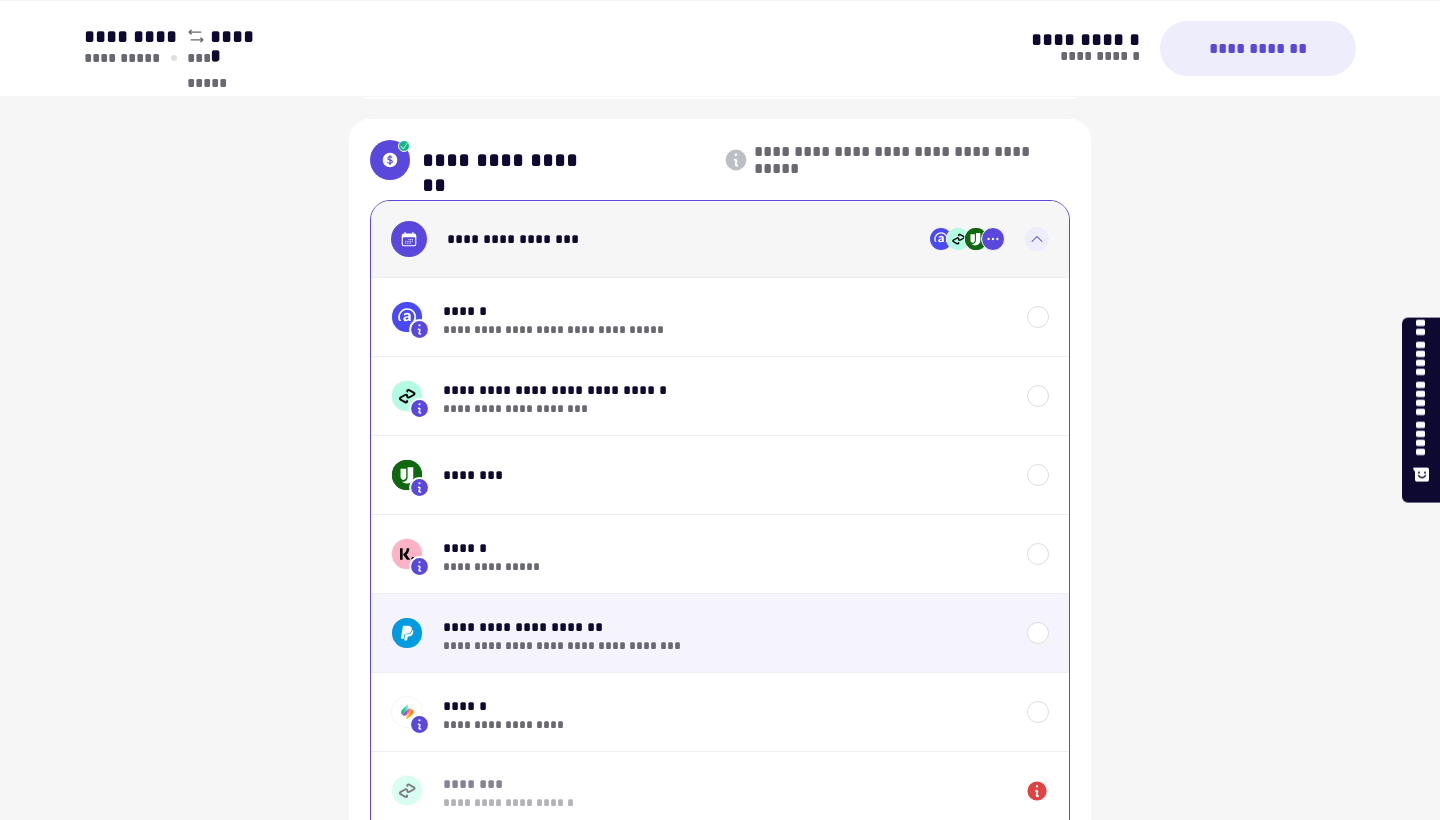 click on "**********" at bounding box center (720, 632) 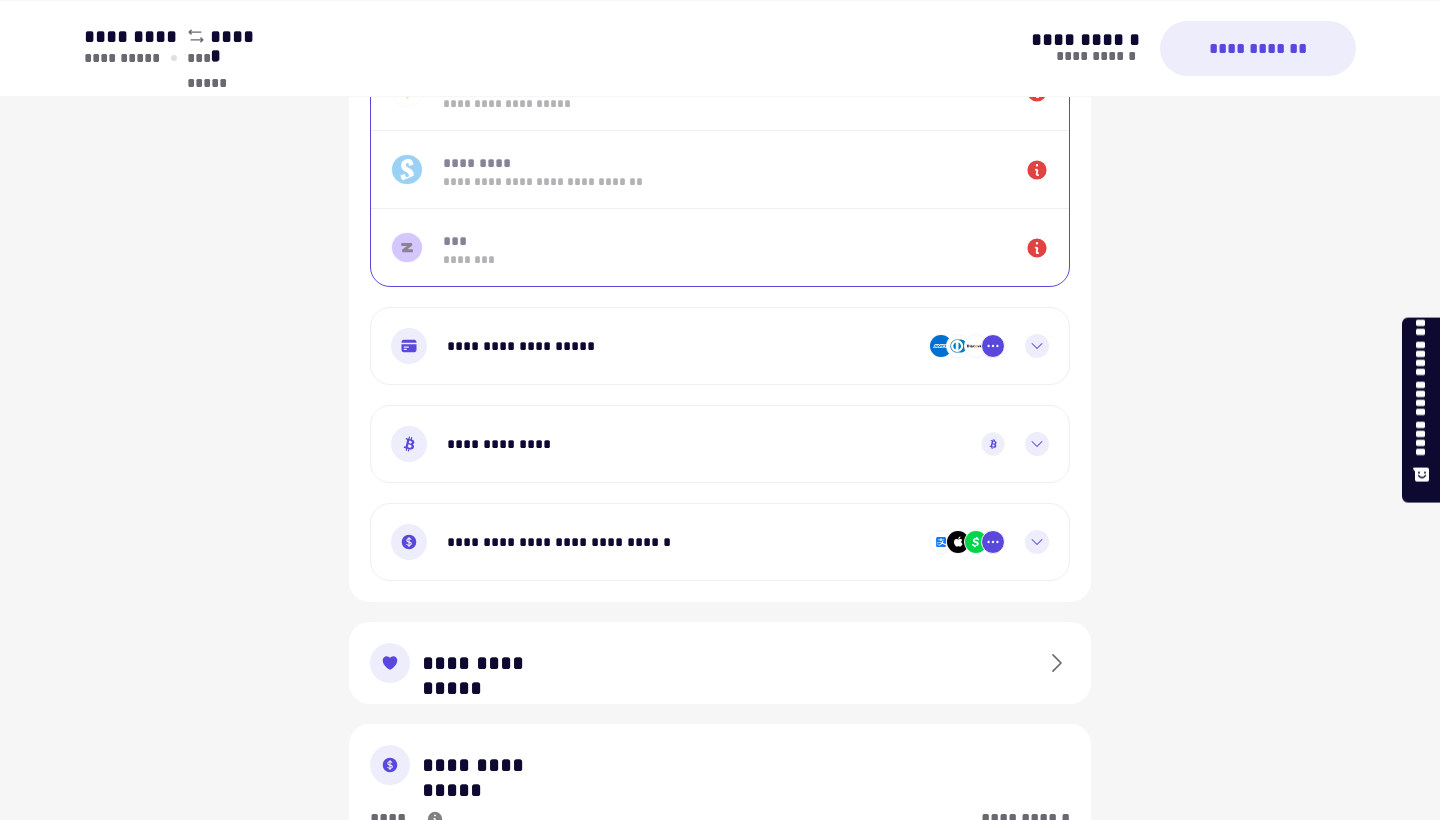 scroll, scrollTop: 2371, scrollLeft: 0, axis: vertical 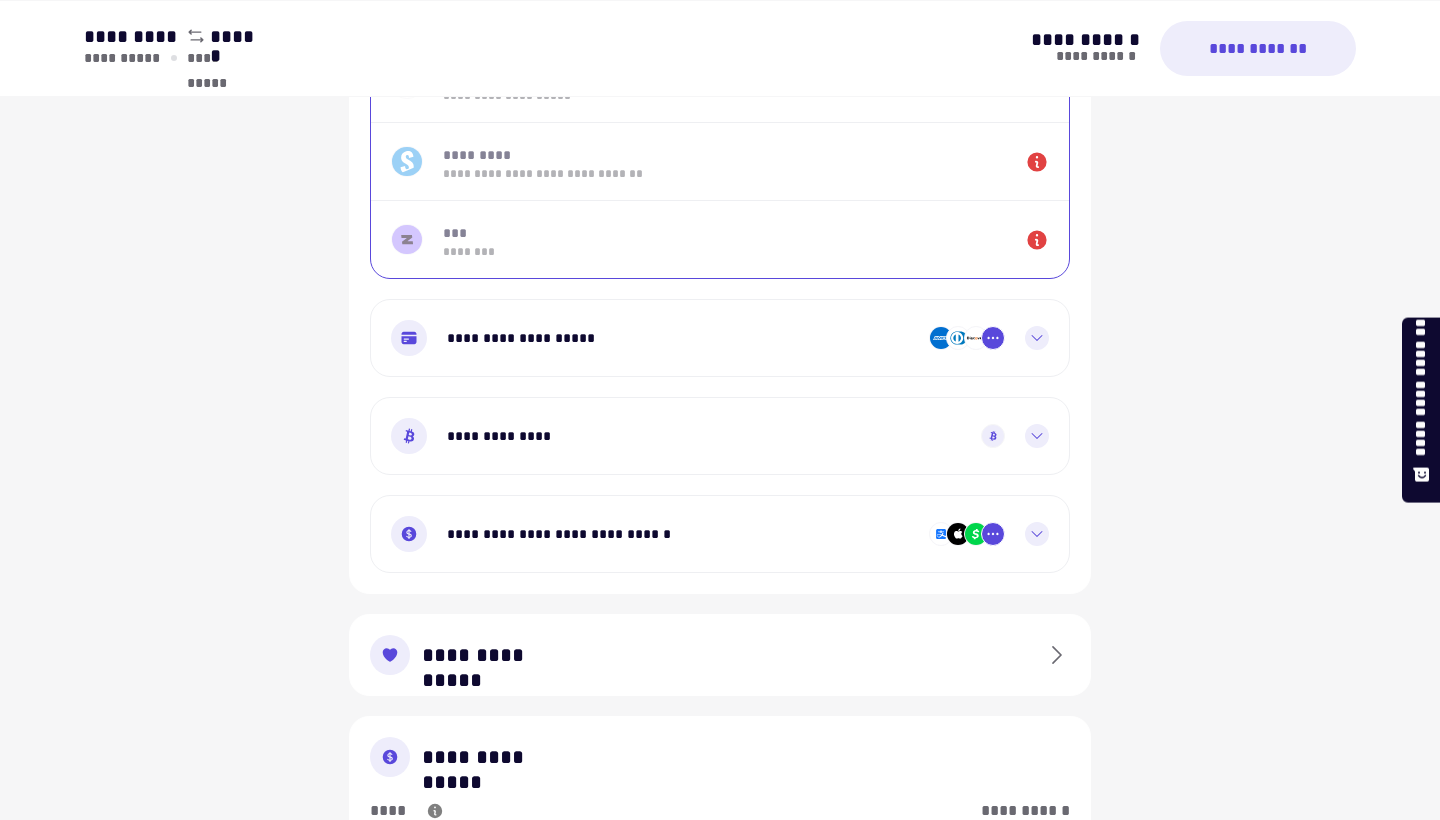 click 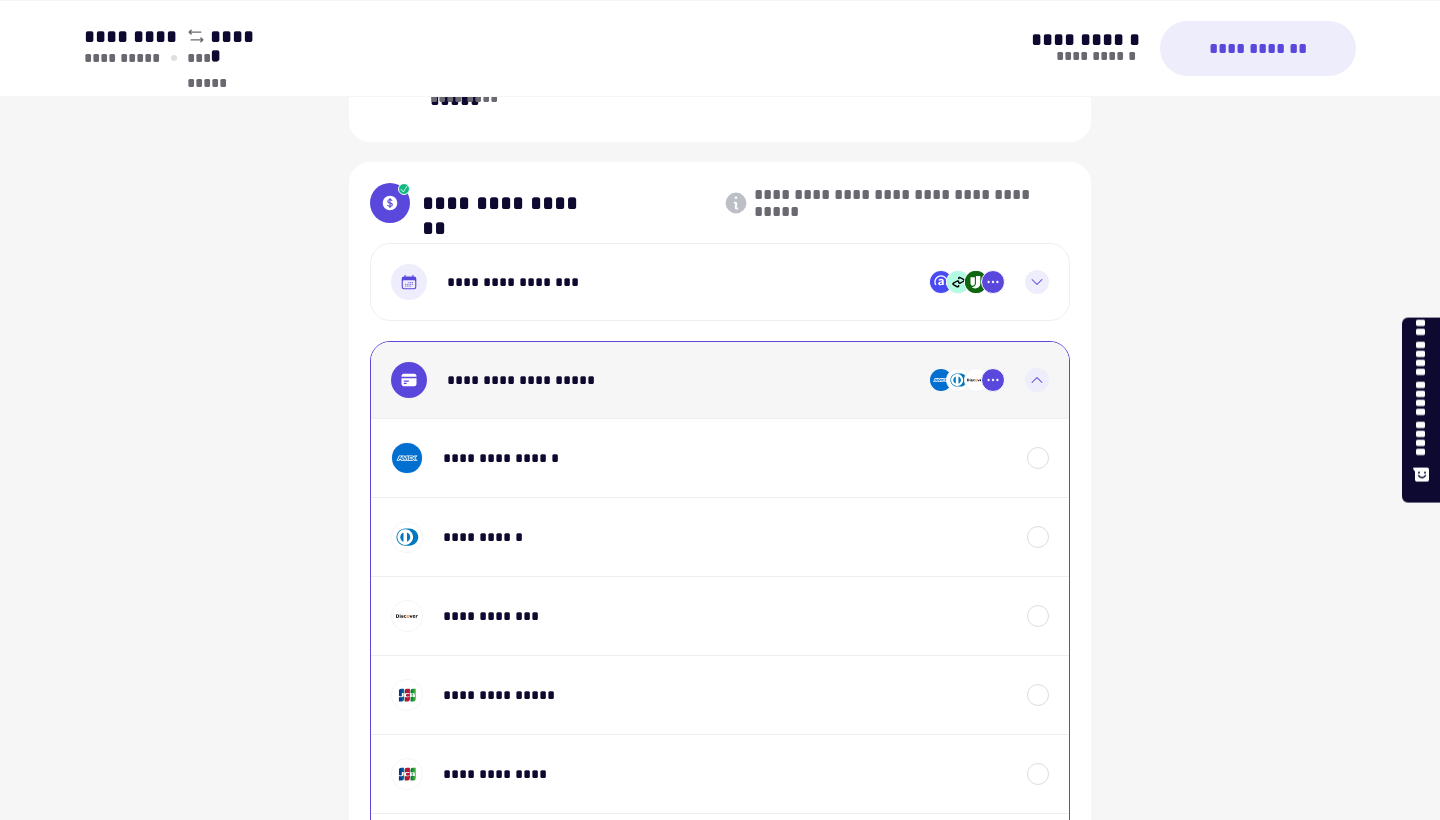 scroll, scrollTop: 1477, scrollLeft: 0, axis: vertical 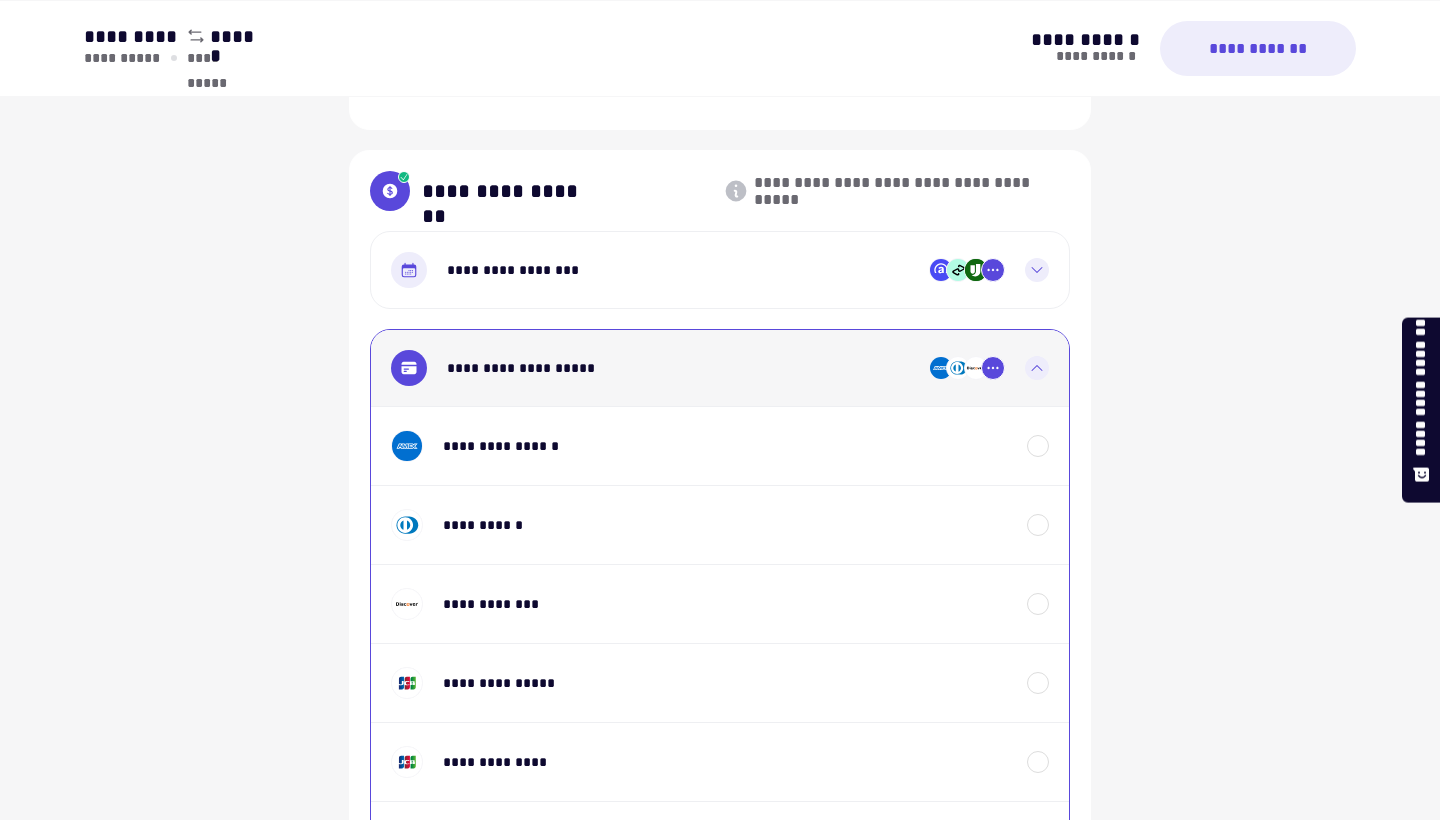 click 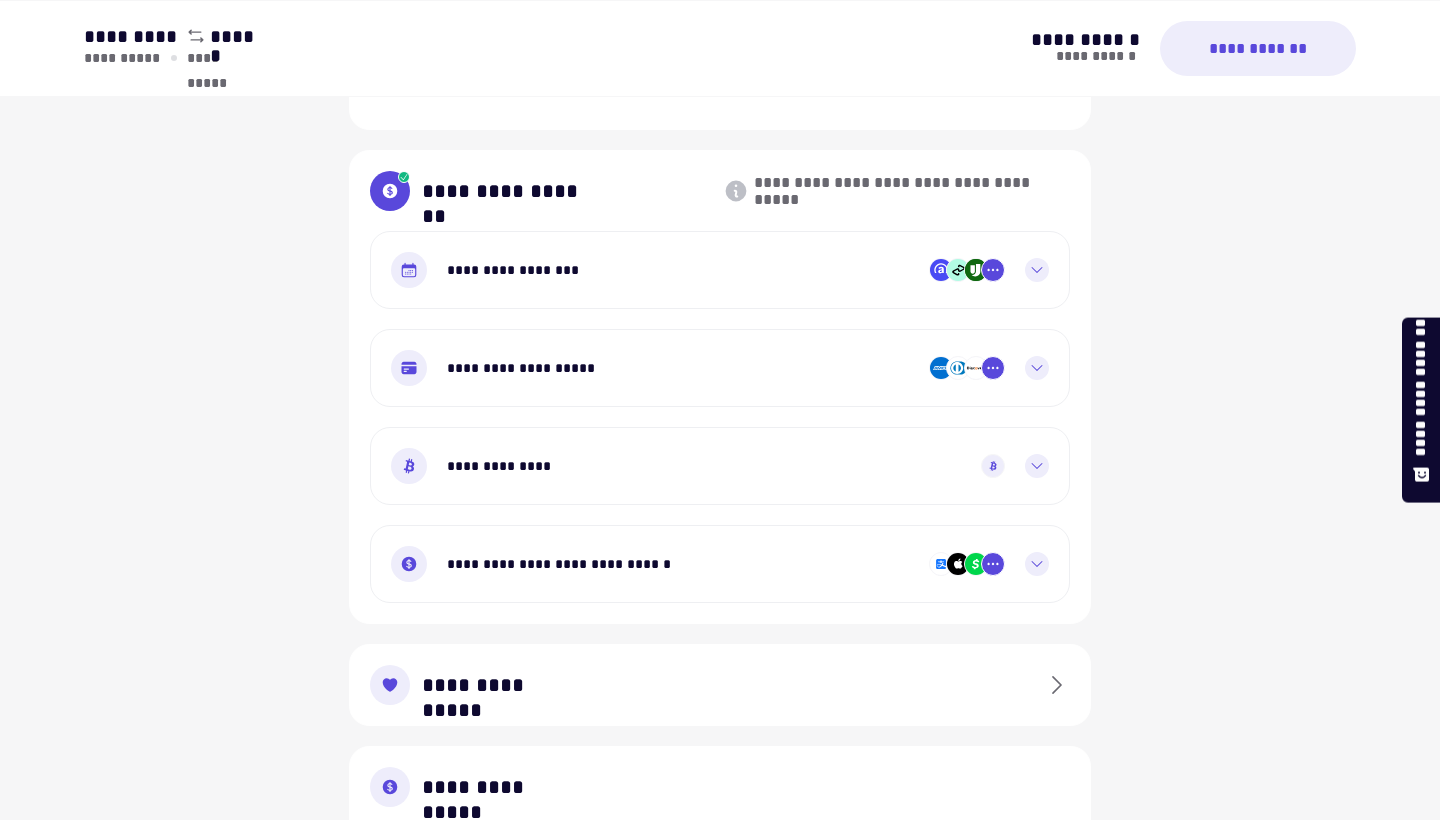 click 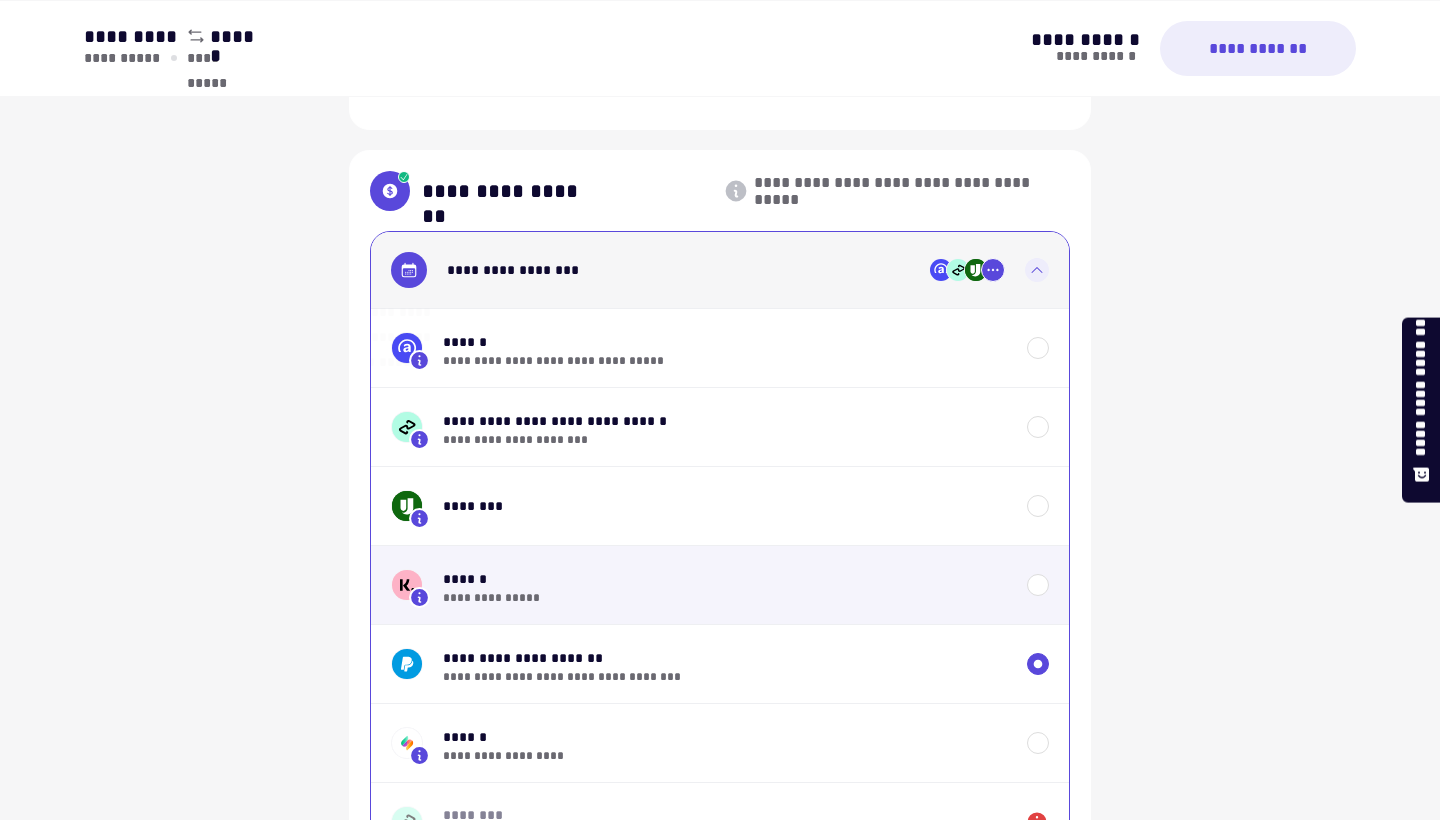 click on "******" at bounding box center (725, 579) 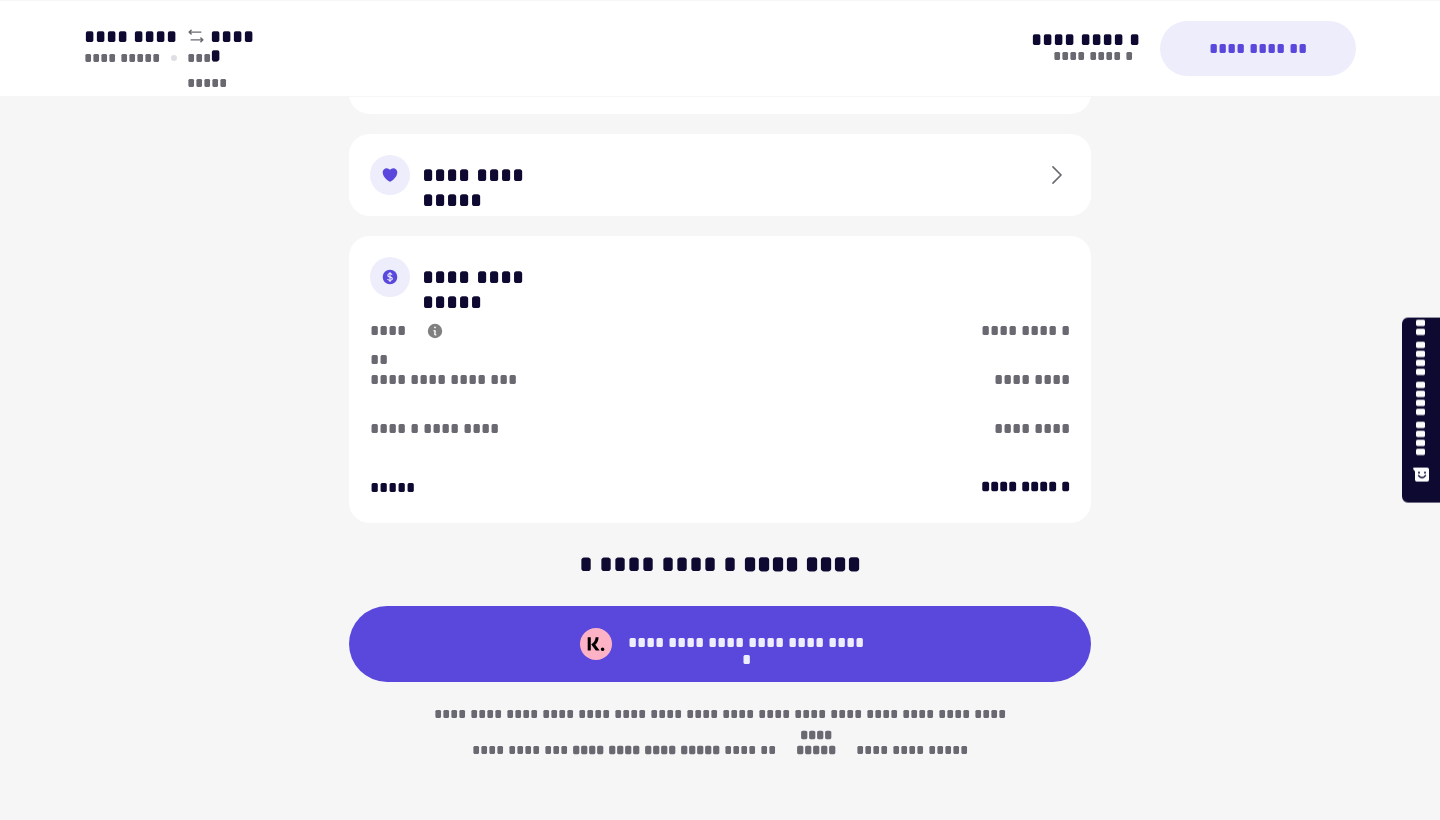 scroll, scrollTop: 2850, scrollLeft: 0, axis: vertical 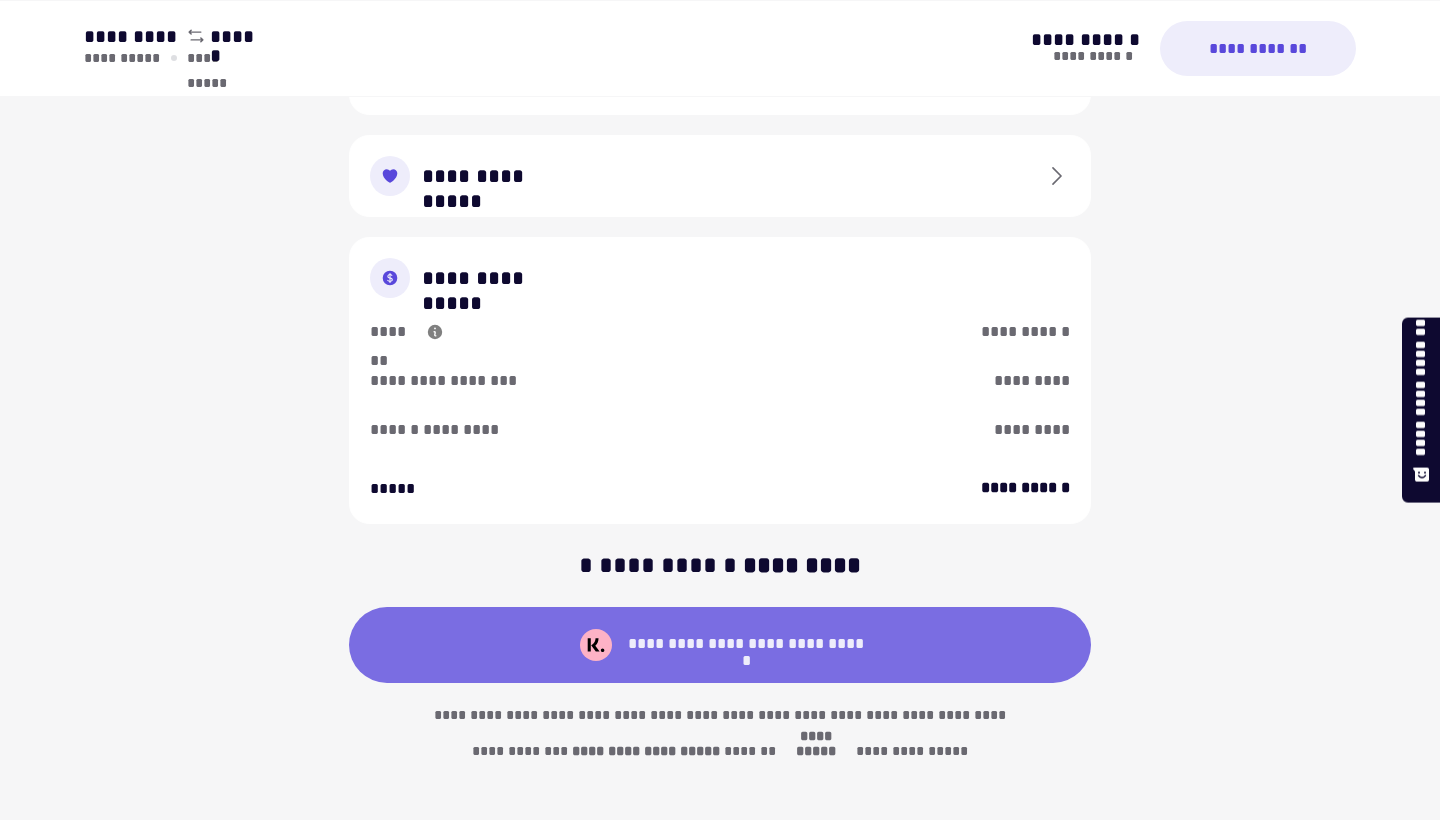 click on "**********" at bounding box center [720, 645] 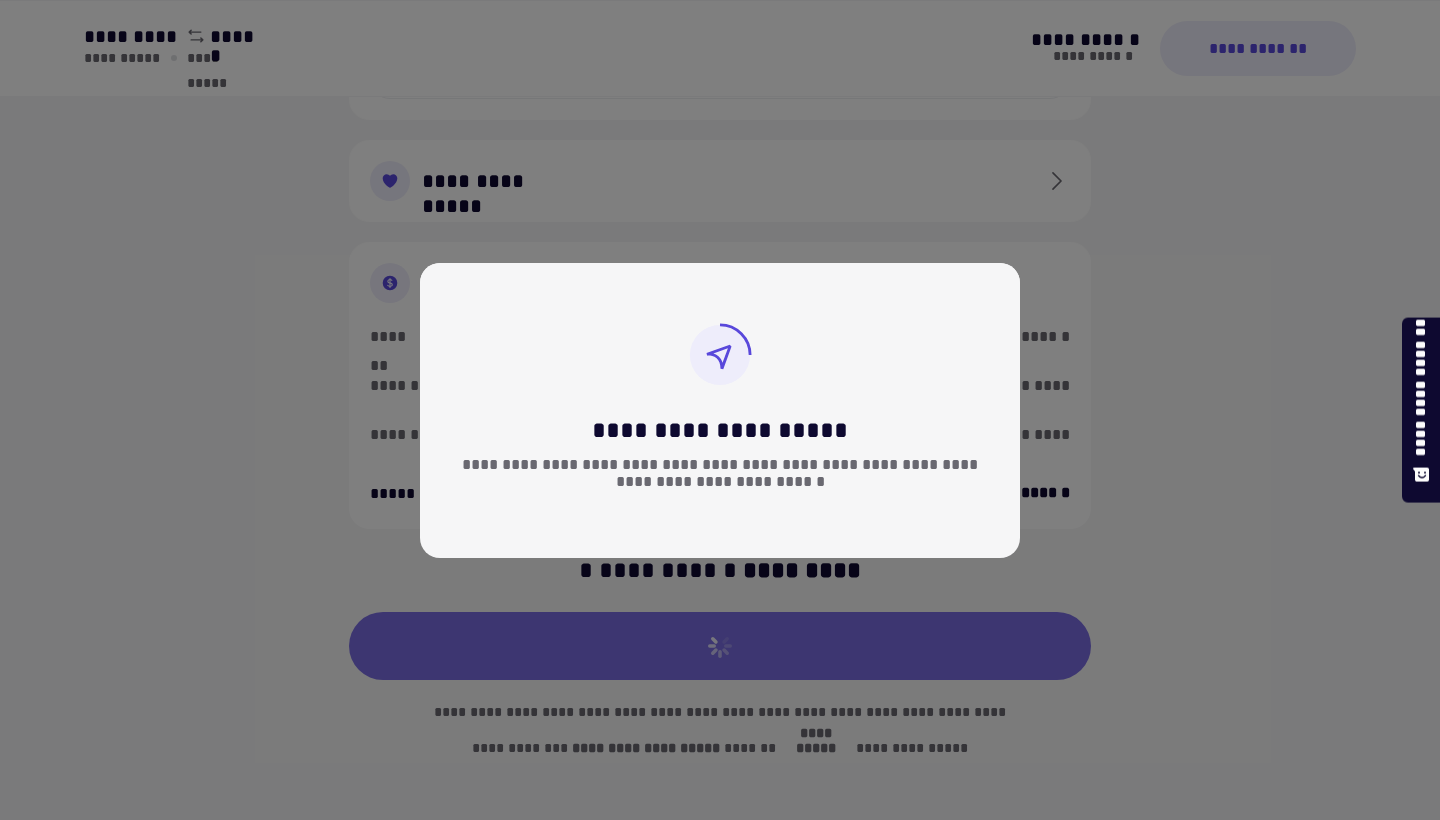 scroll, scrollTop: 2842, scrollLeft: 0, axis: vertical 